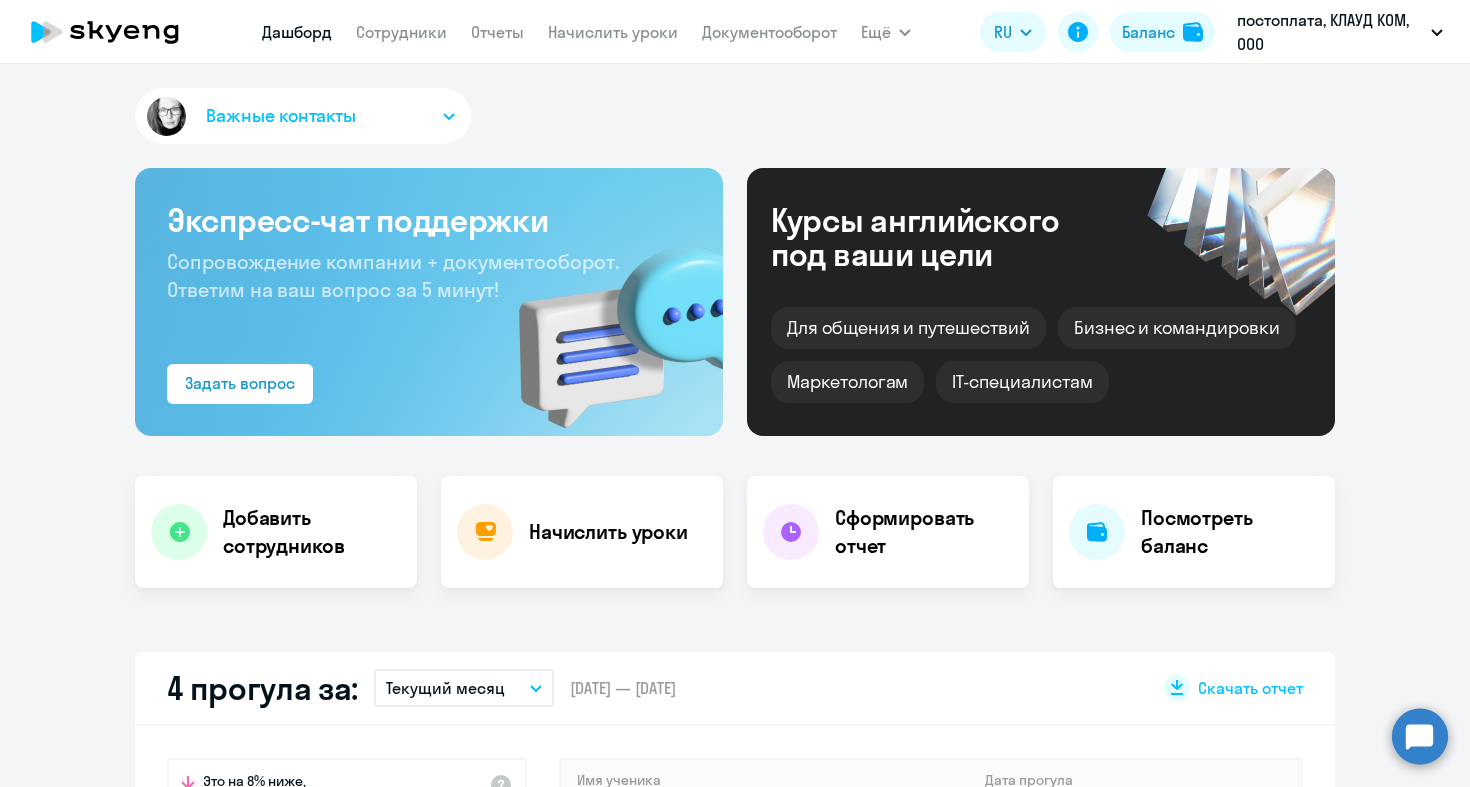 scroll, scrollTop: 0, scrollLeft: 0, axis: both 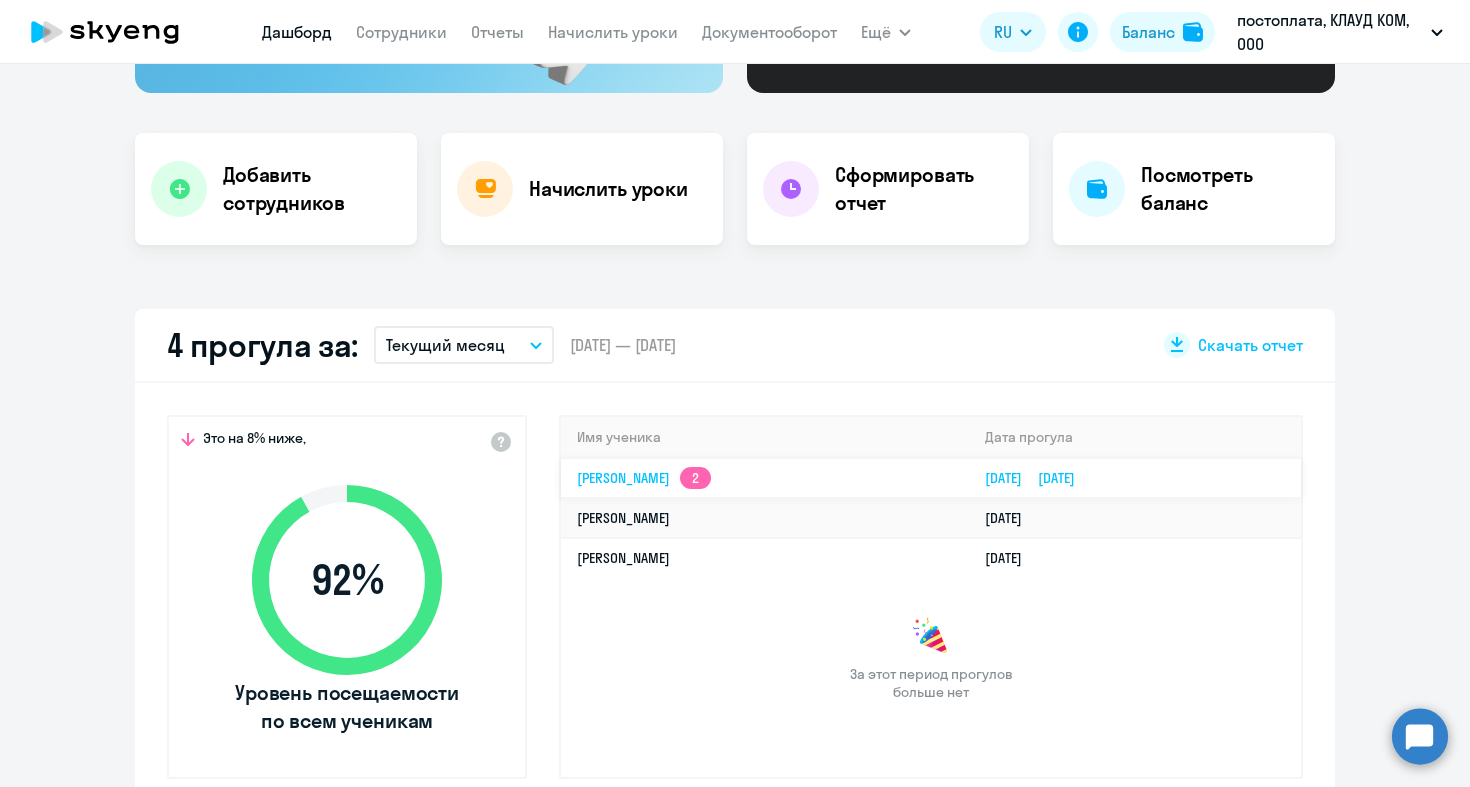 select on "30" 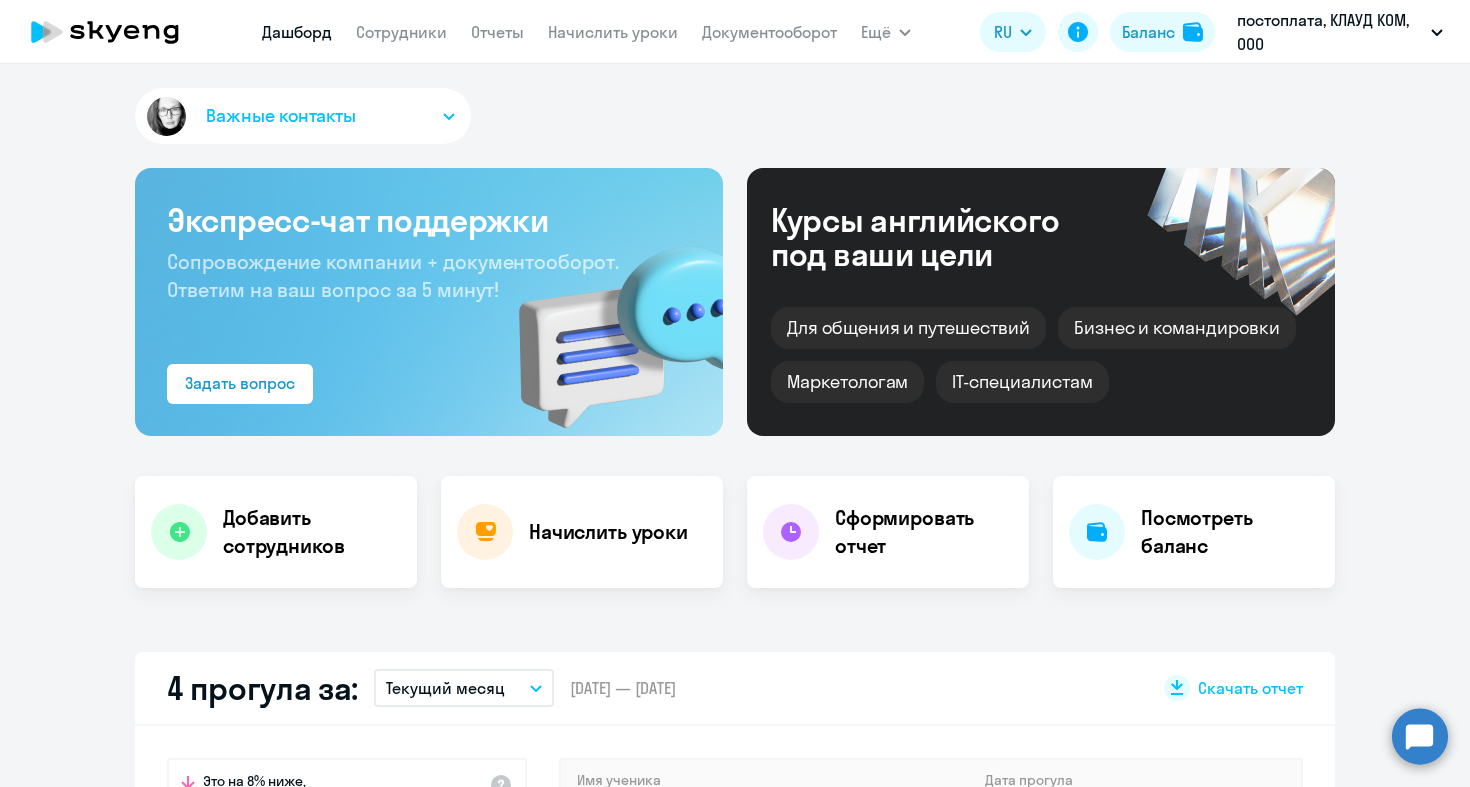 scroll, scrollTop: 0, scrollLeft: 0, axis: both 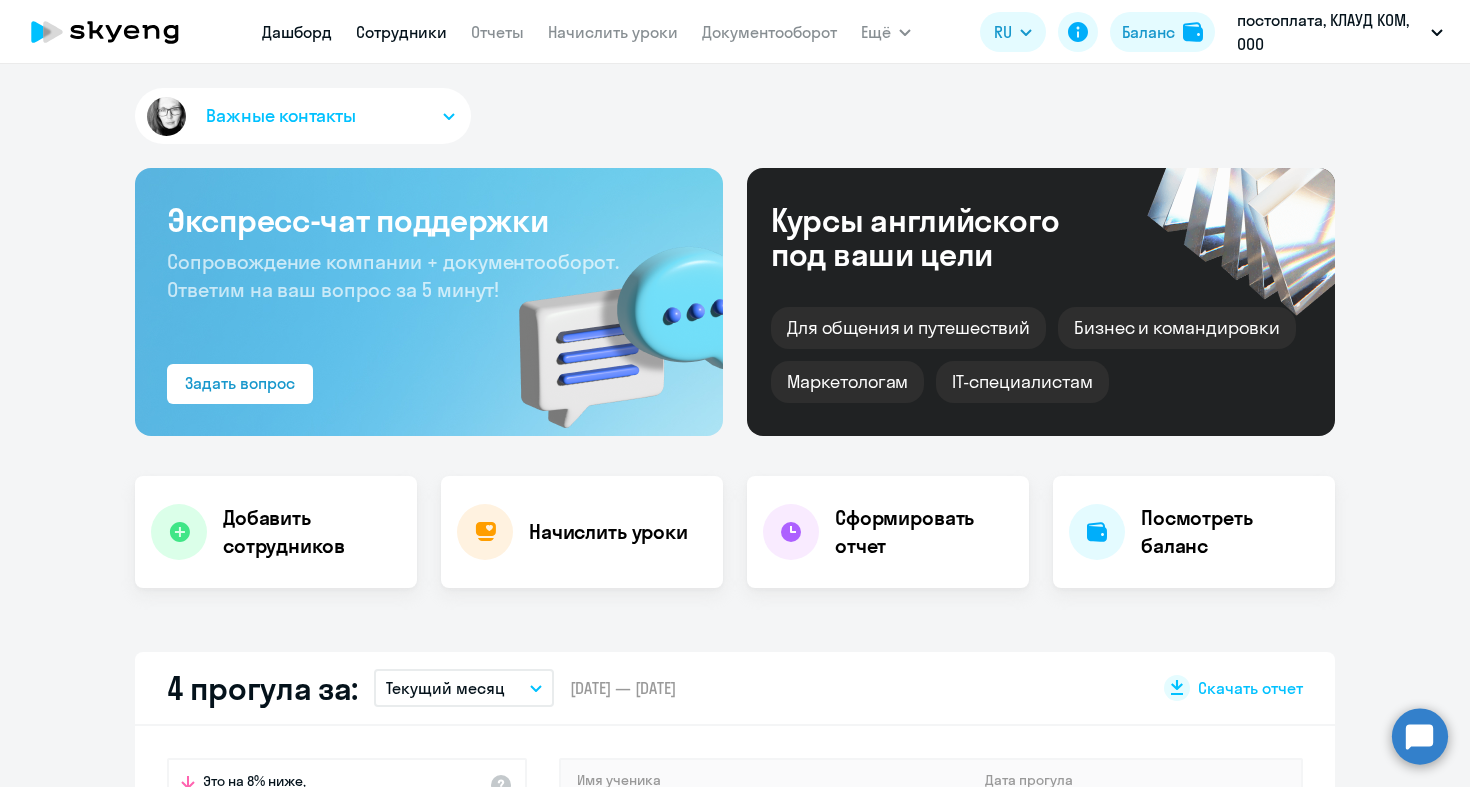 click on "Сотрудники" at bounding box center [401, 32] 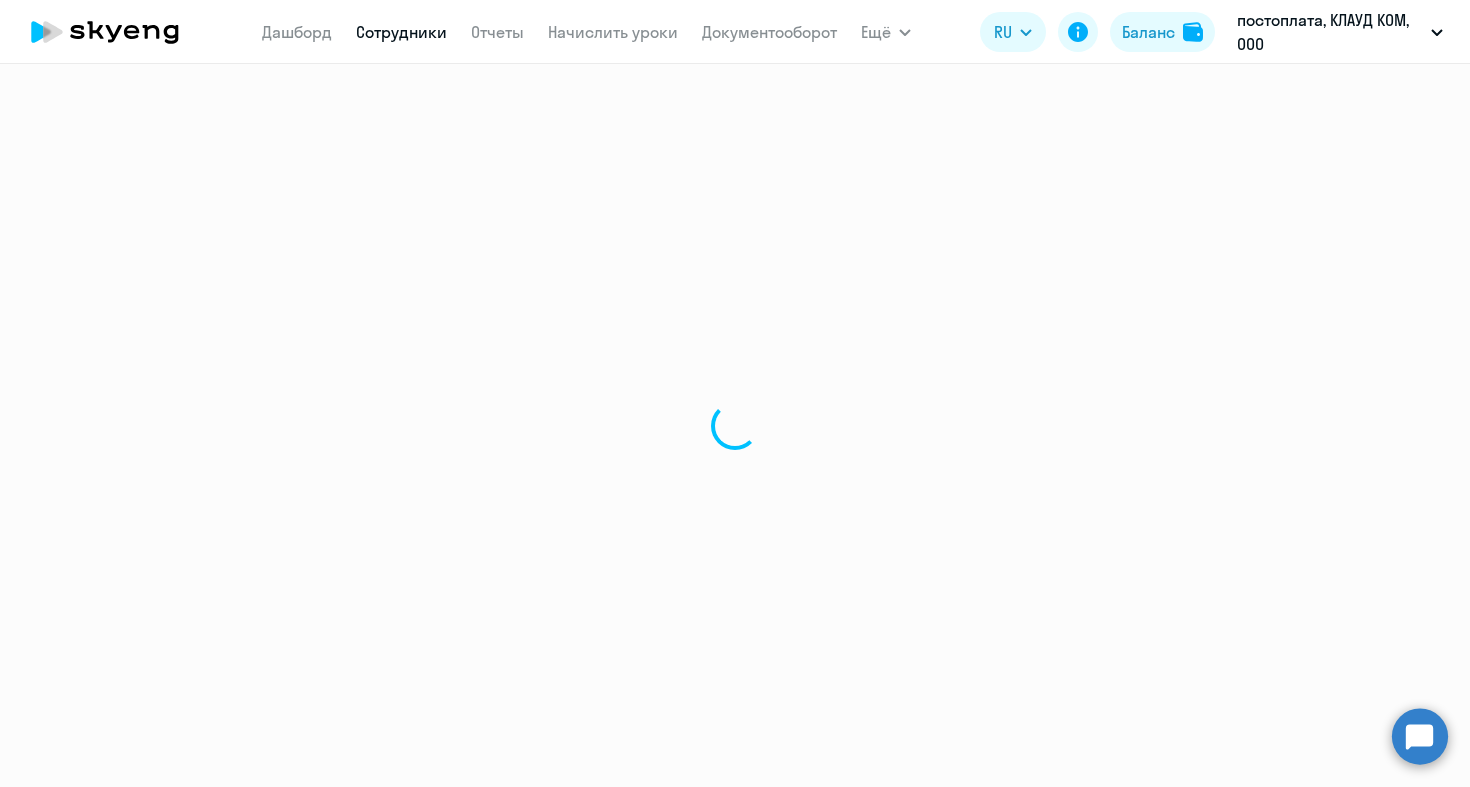 select on "30" 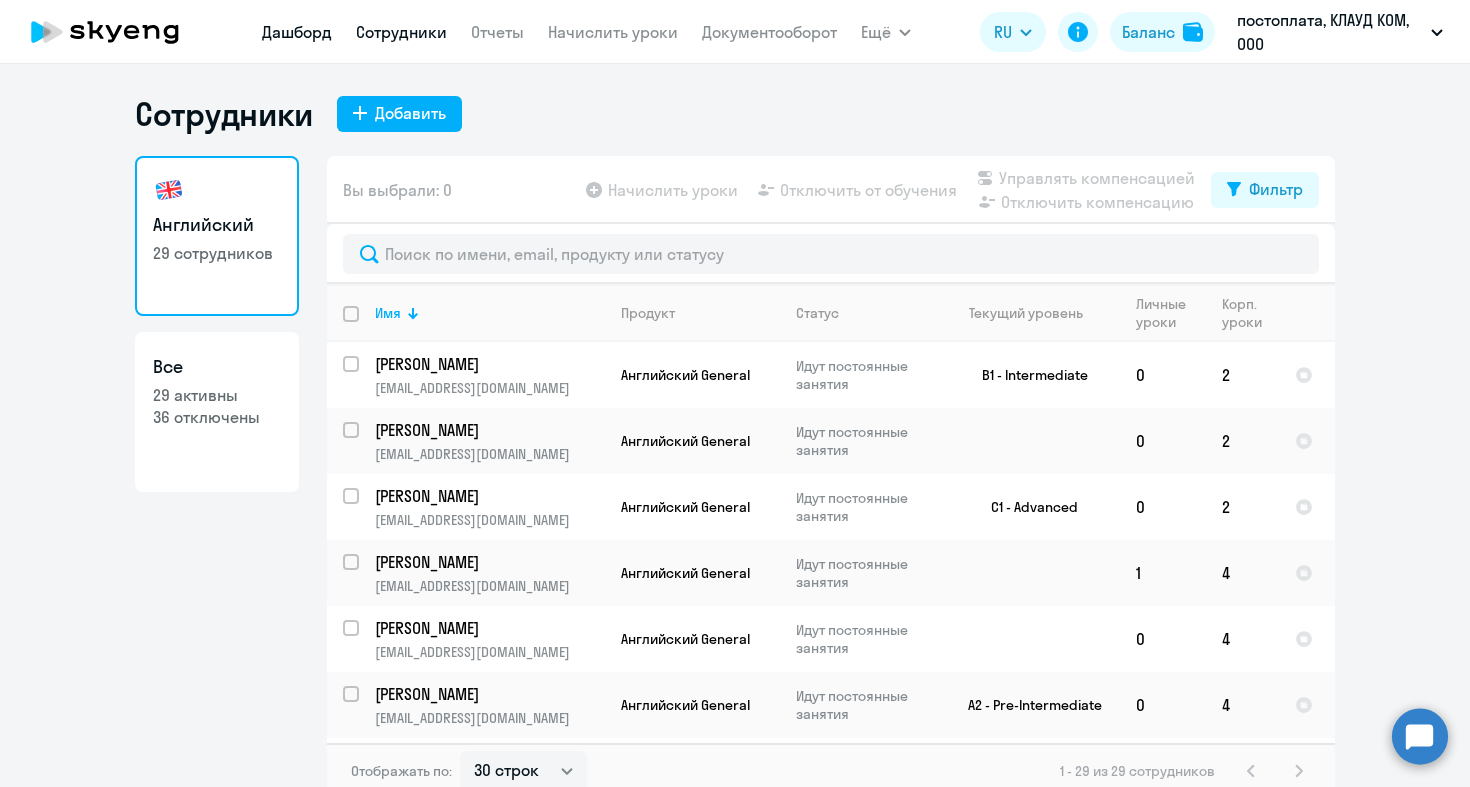 click on "Дашборд" at bounding box center [297, 32] 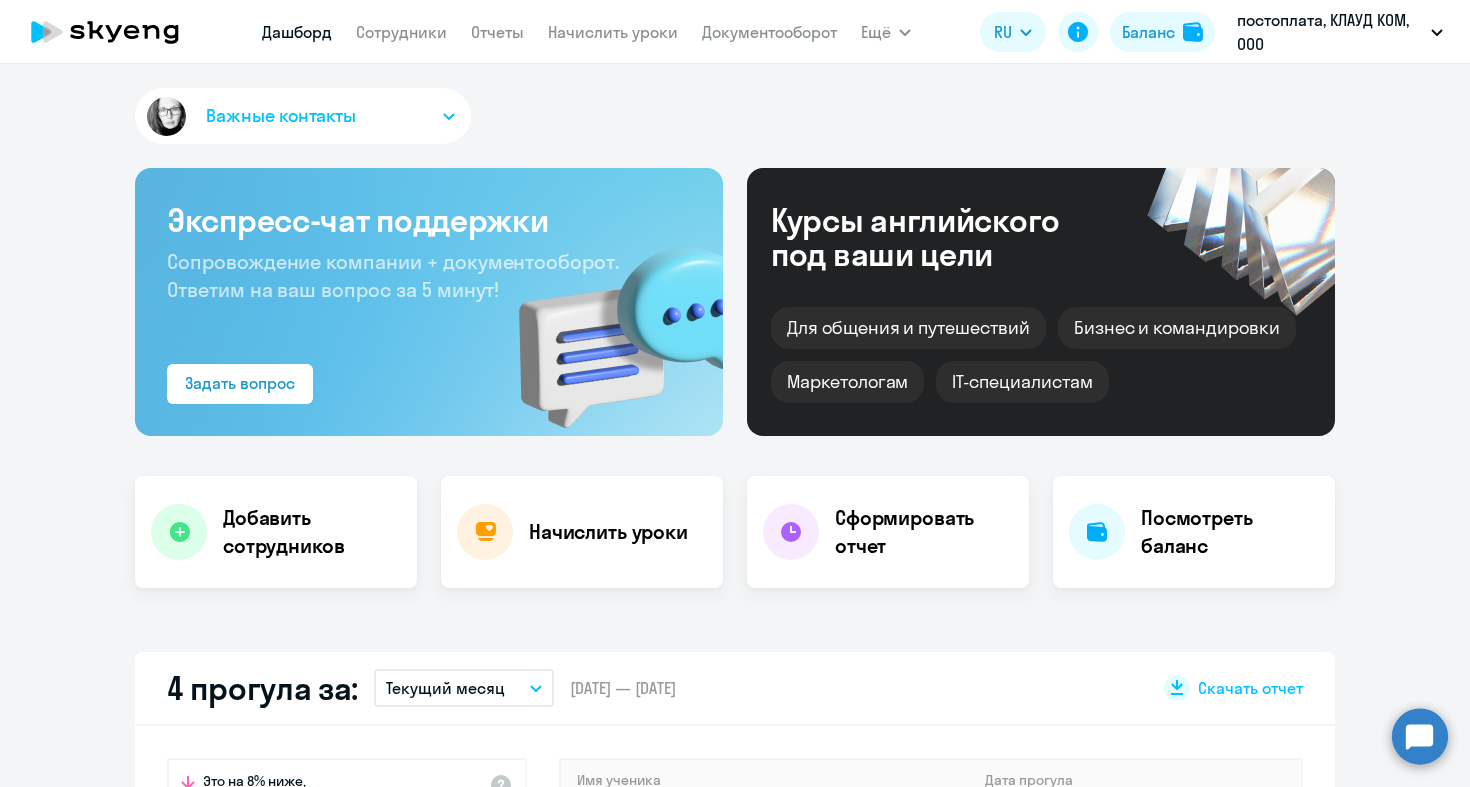 select on "30" 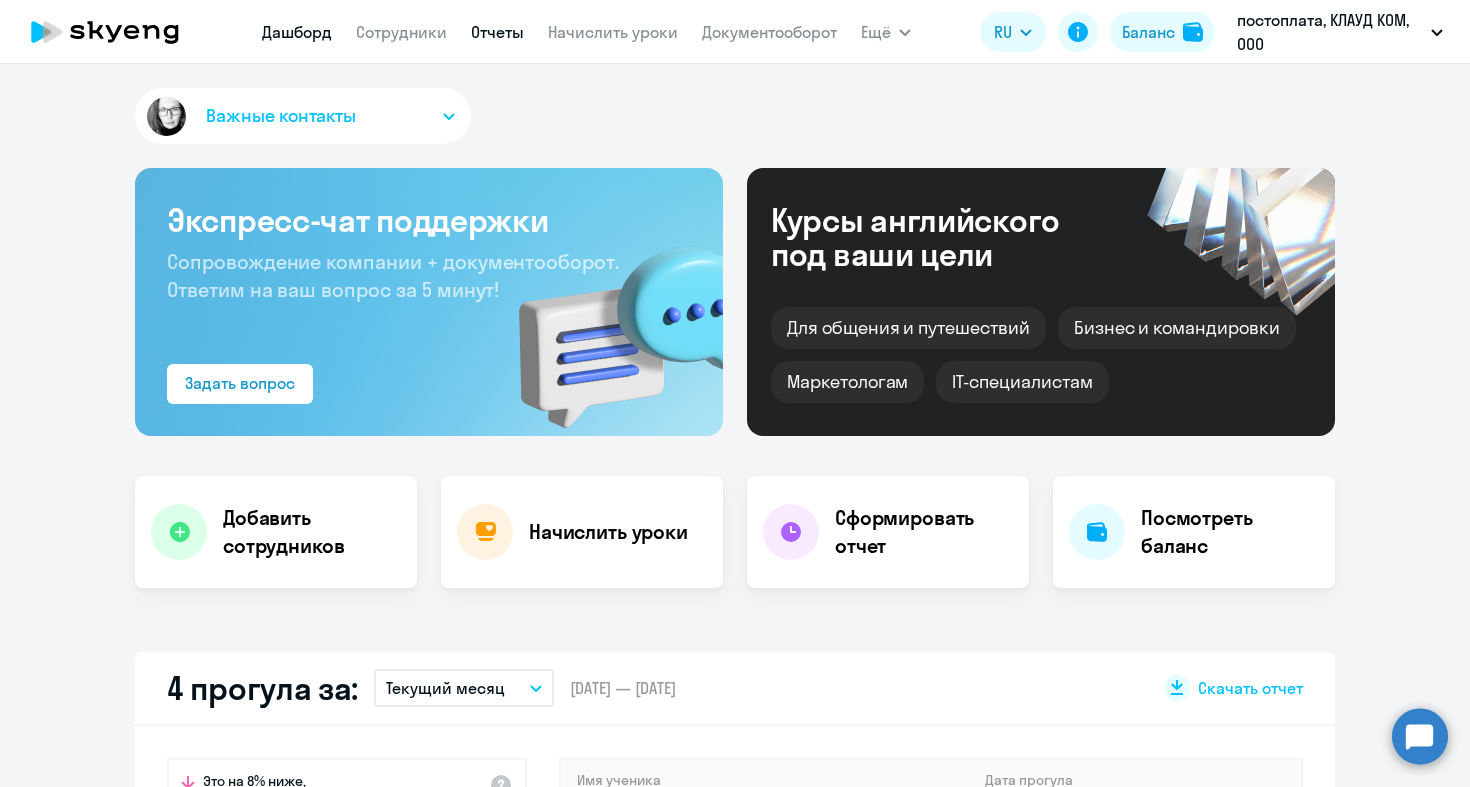 scroll, scrollTop: 0, scrollLeft: 0, axis: both 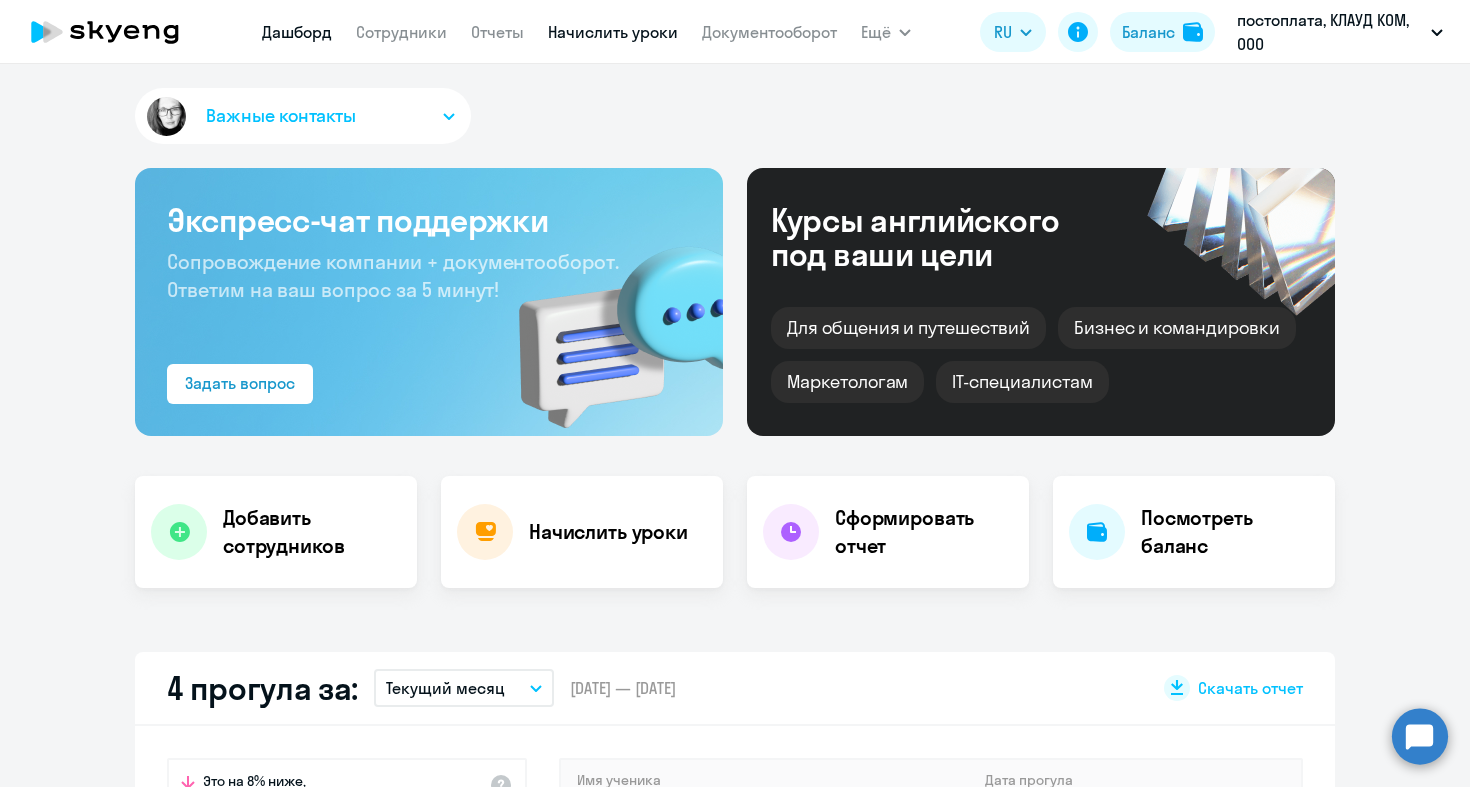click on "Начислить уроки" at bounding box center (613, 32) 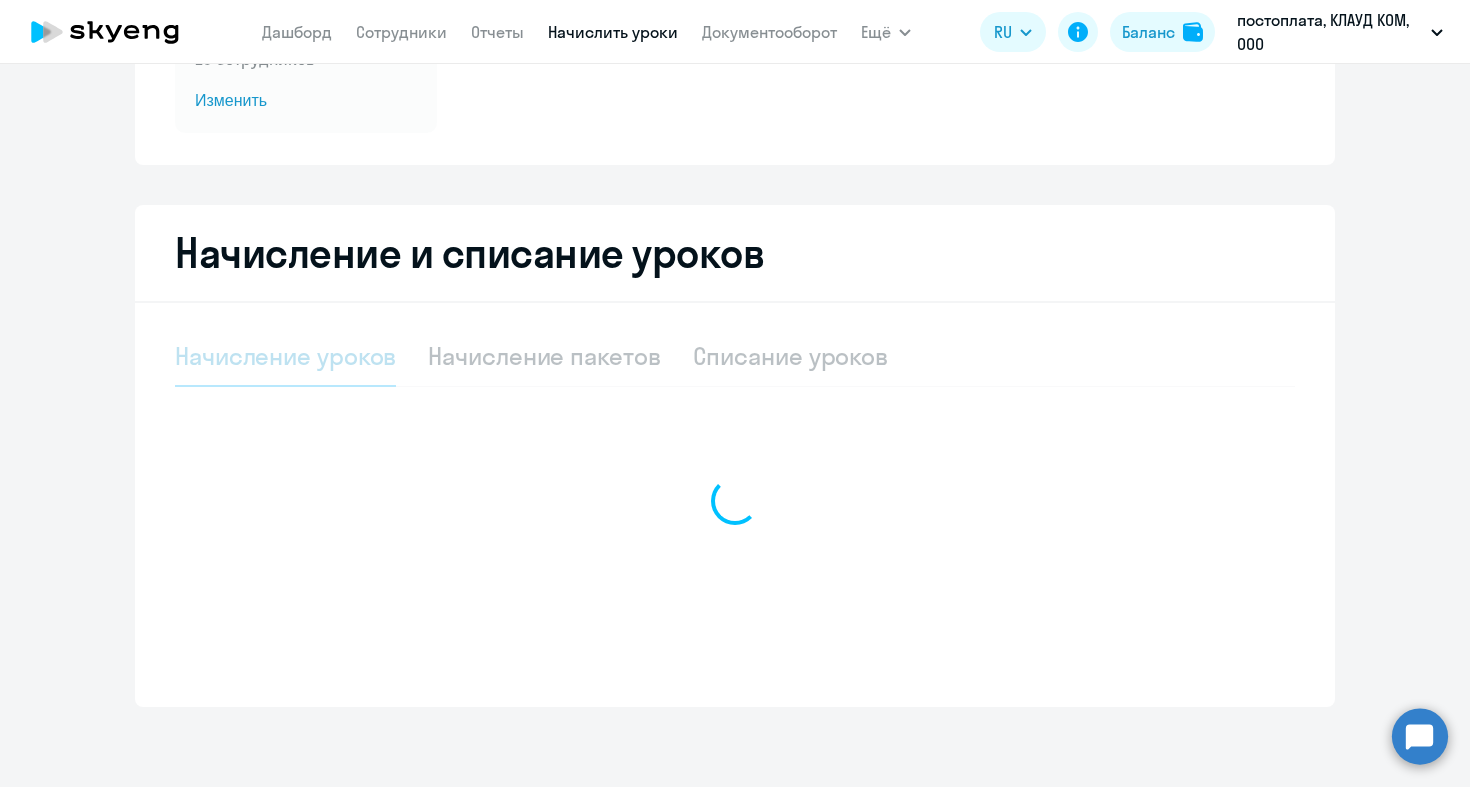 select on "10" 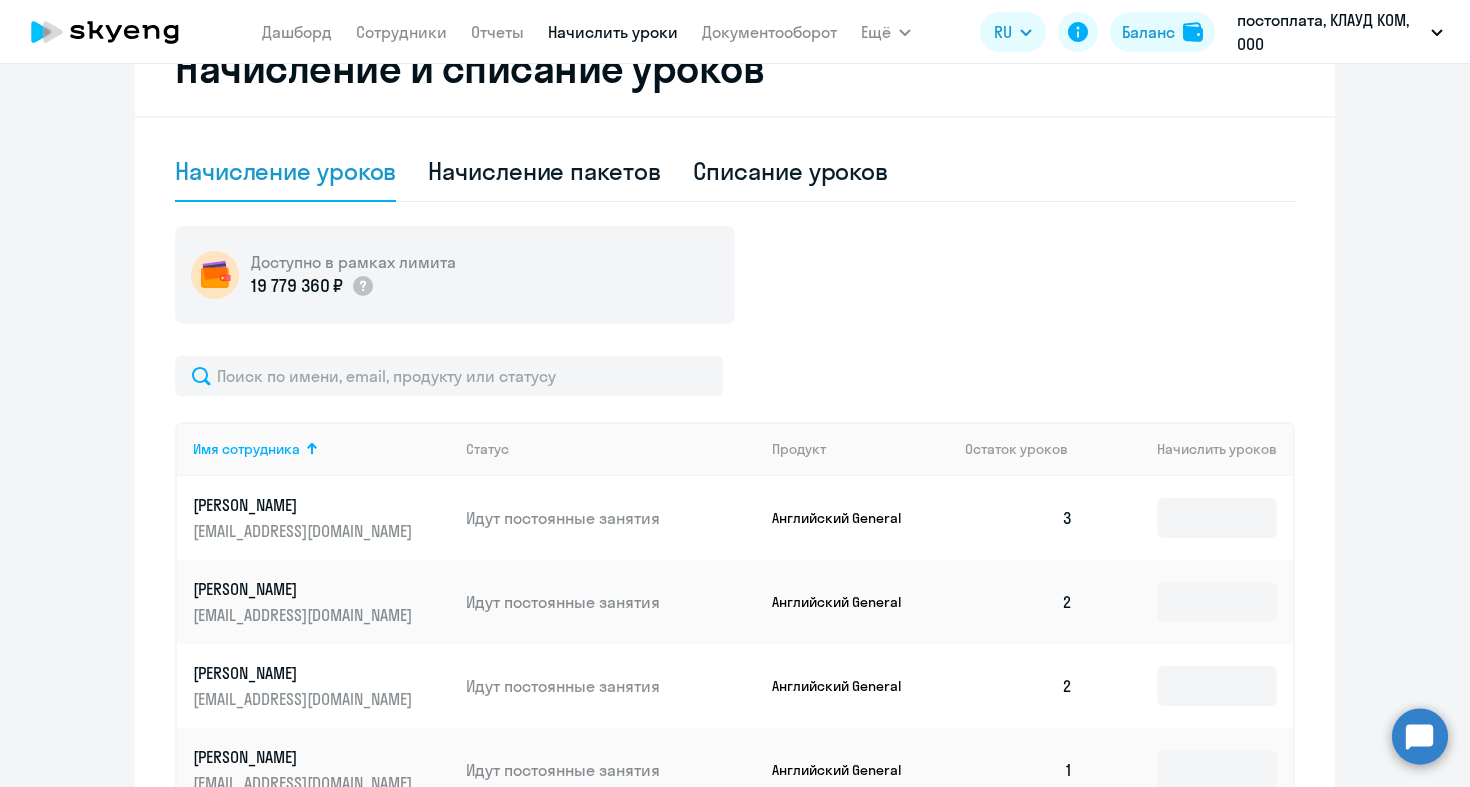 scroll, scrollTop: 487, scrollLeft: 0, axis: vertical 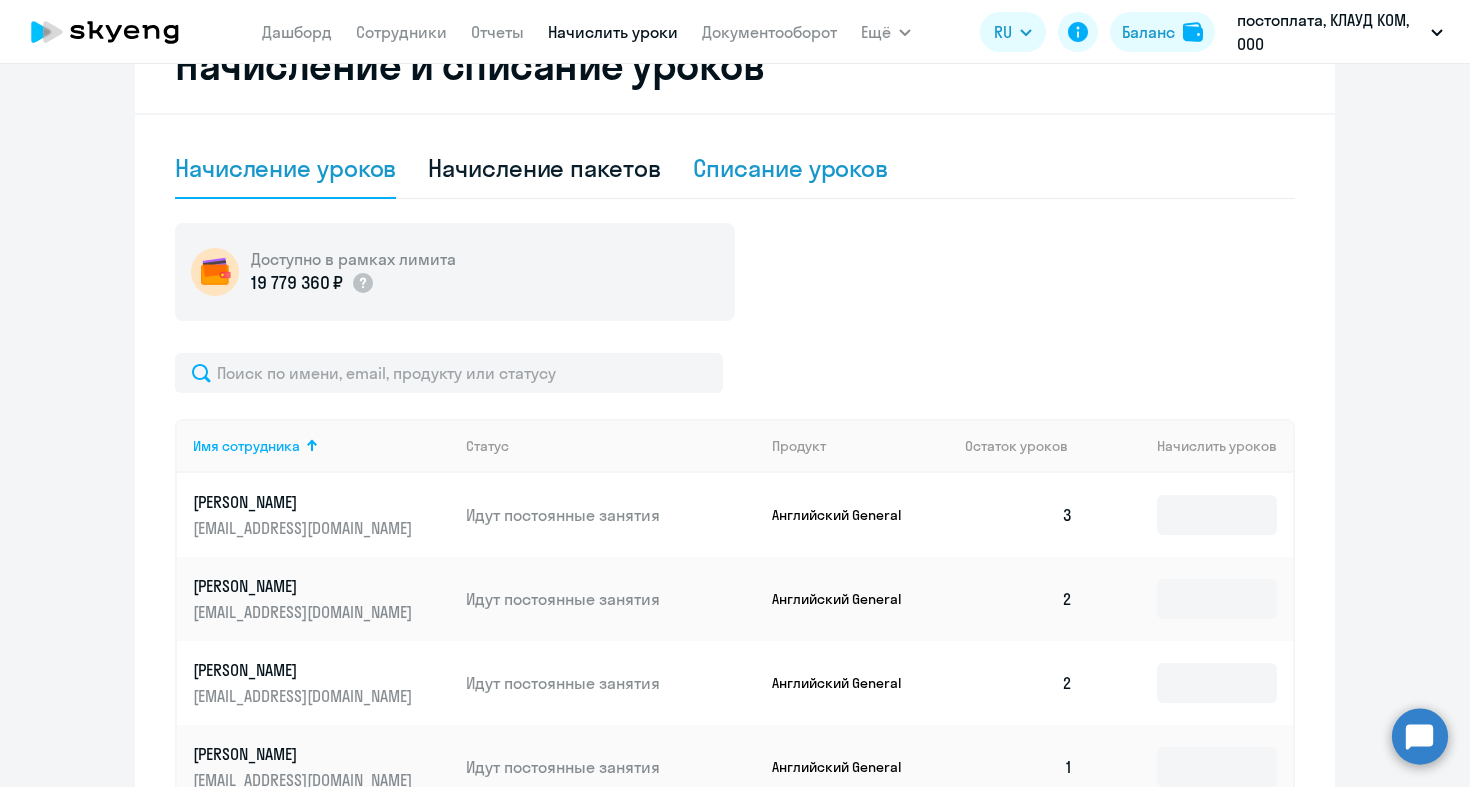 click on "Списание уроков" 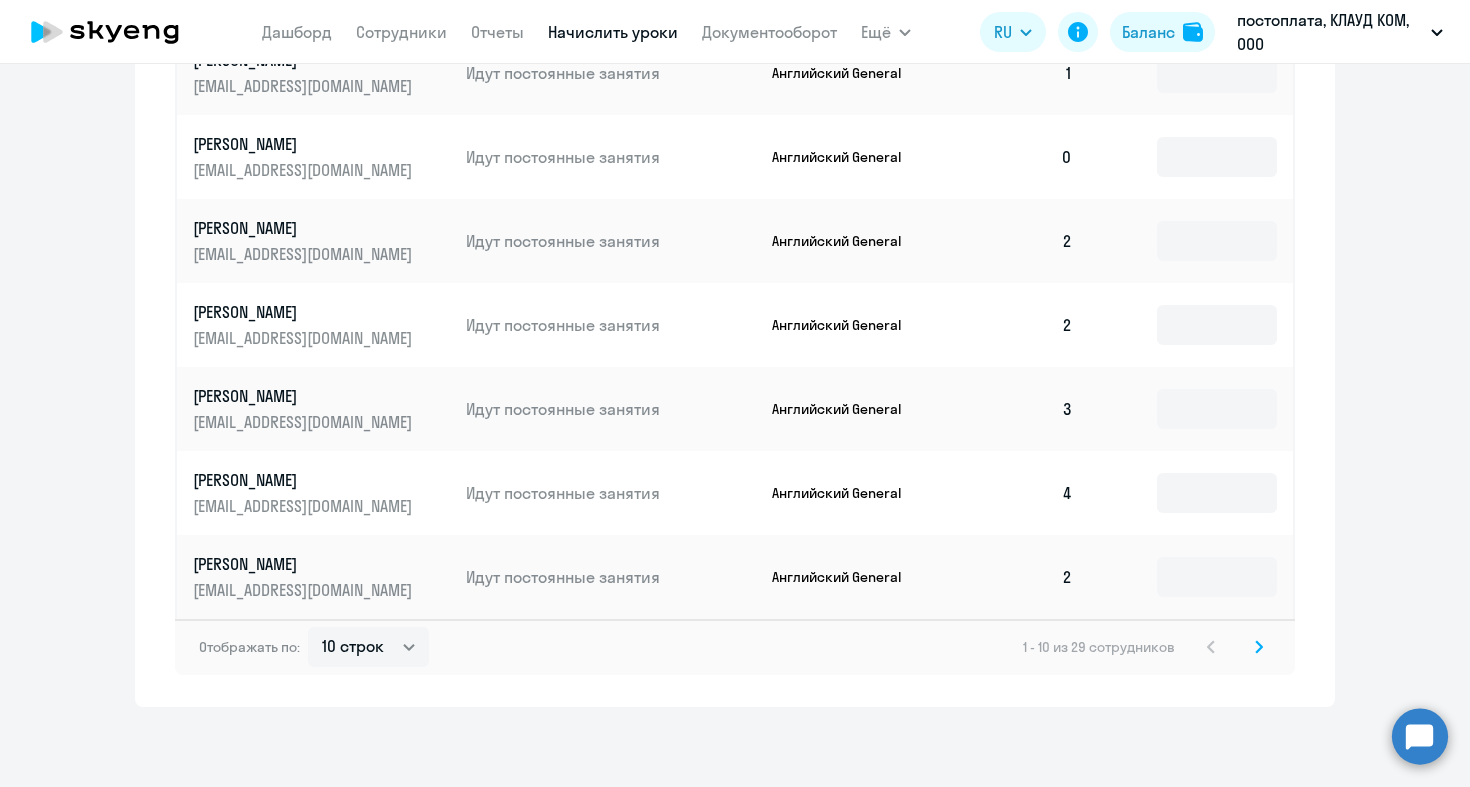 scroll, scrollTop: 1050, scrollLeft: 0, axis: vertical 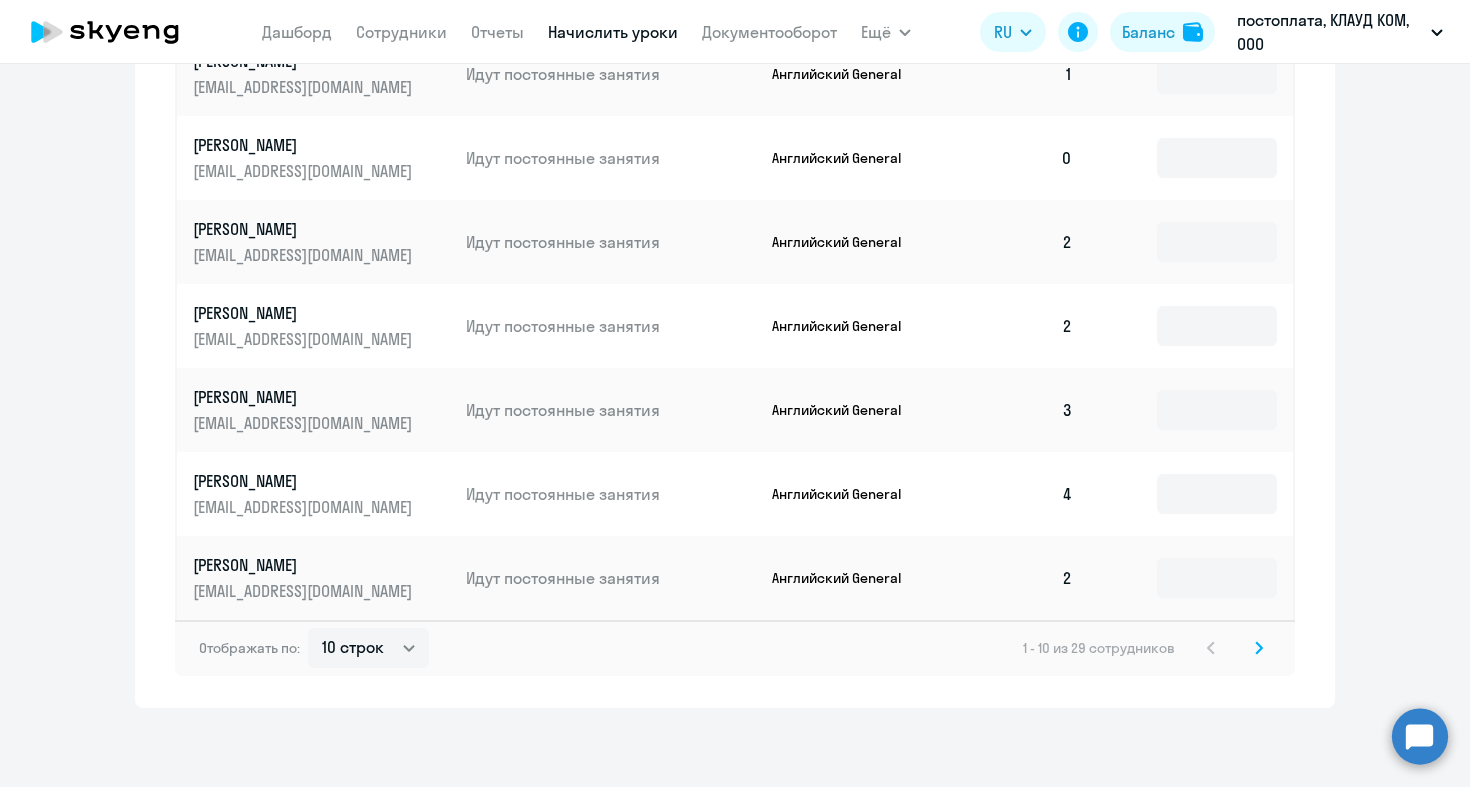 click 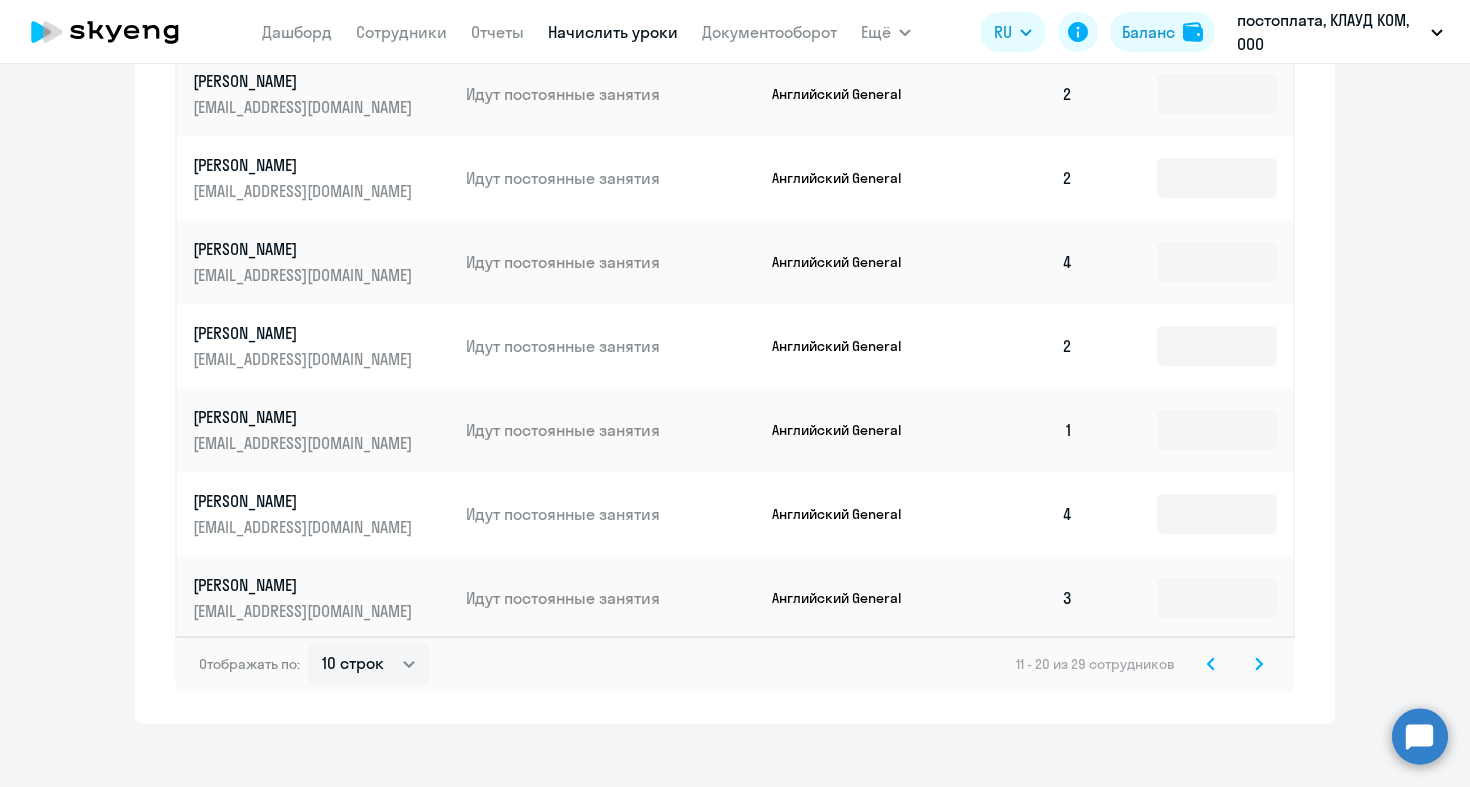 scroll, scrollTop: 1051, scrollLeft: 0, axis: vertical 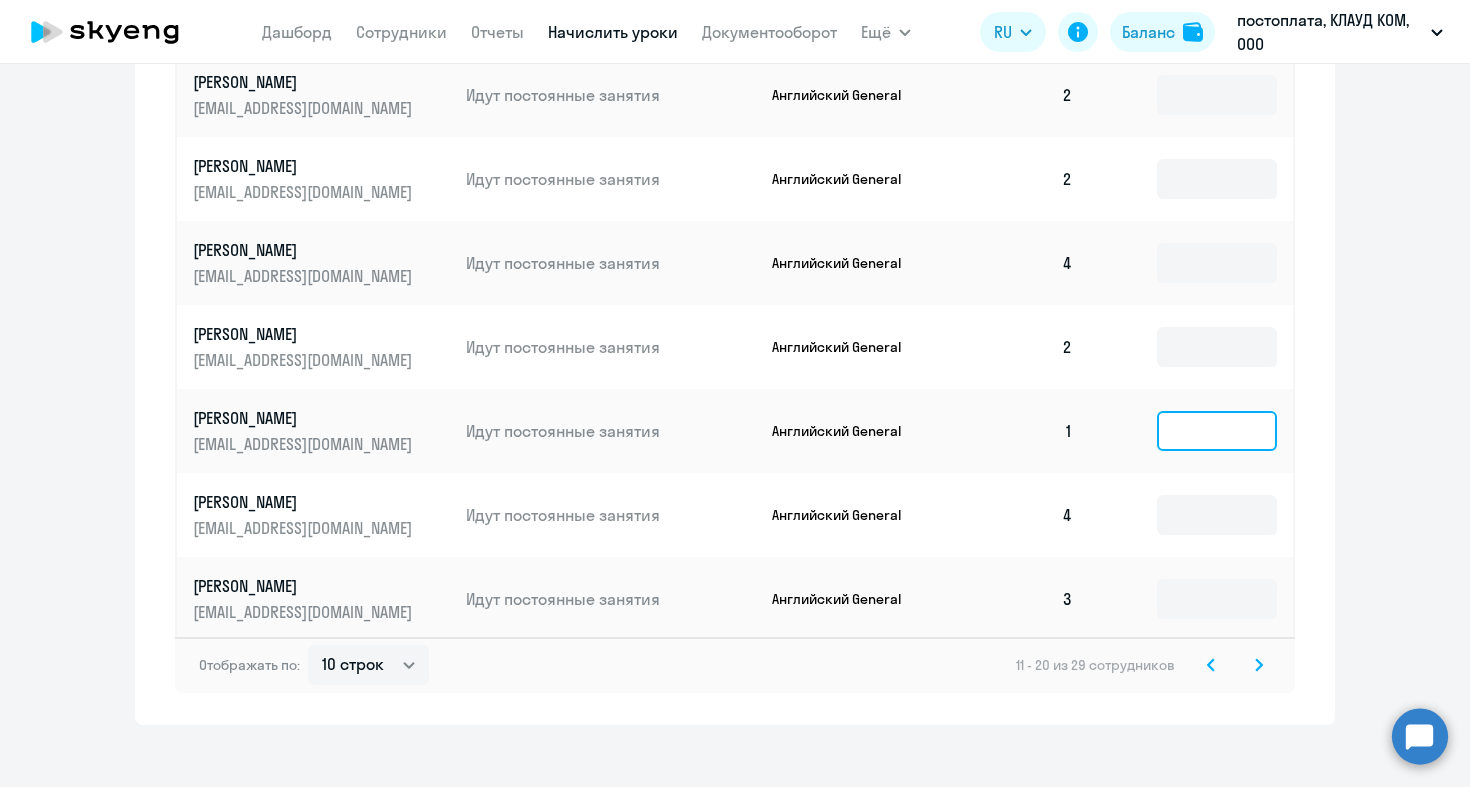 click 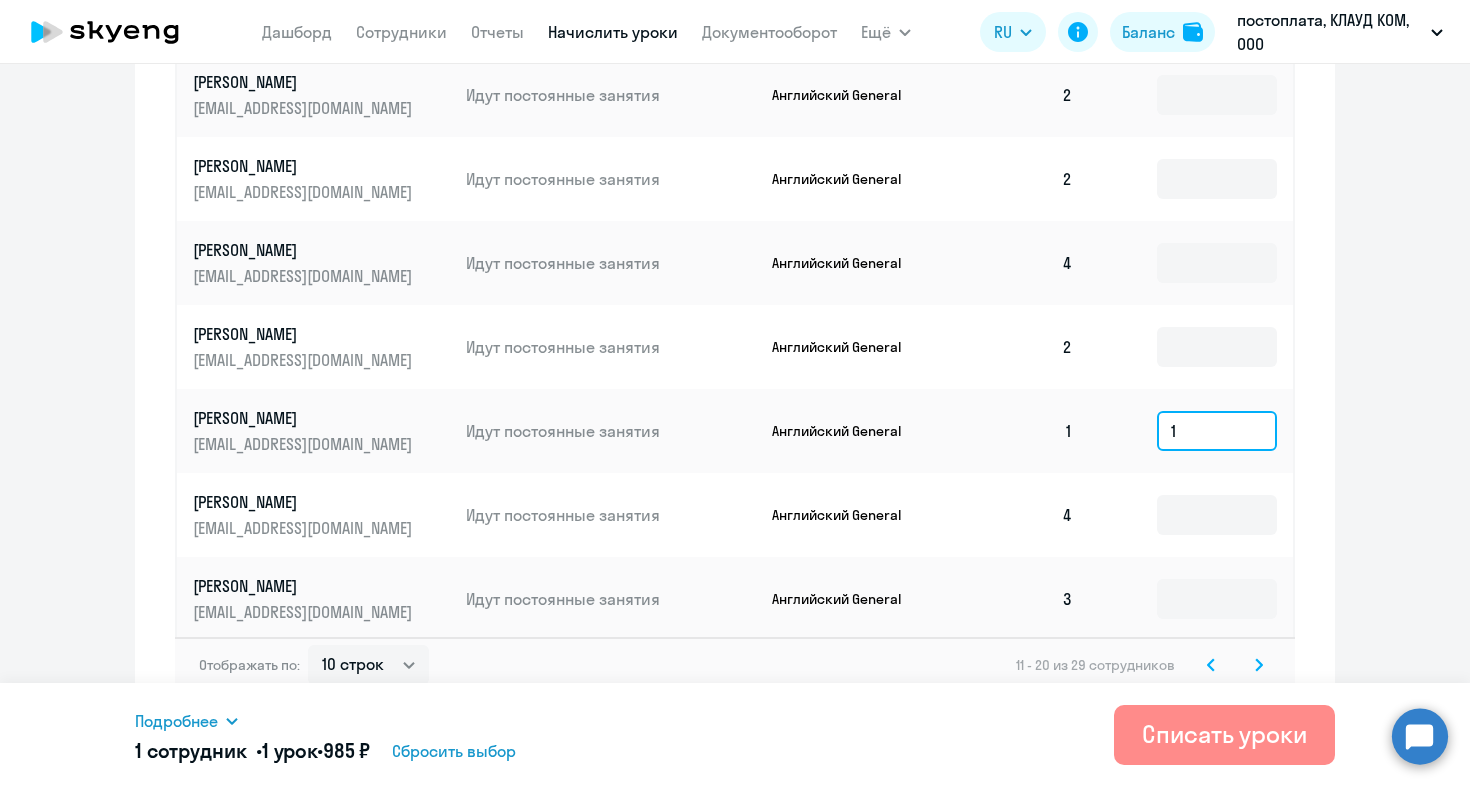 type on "1" 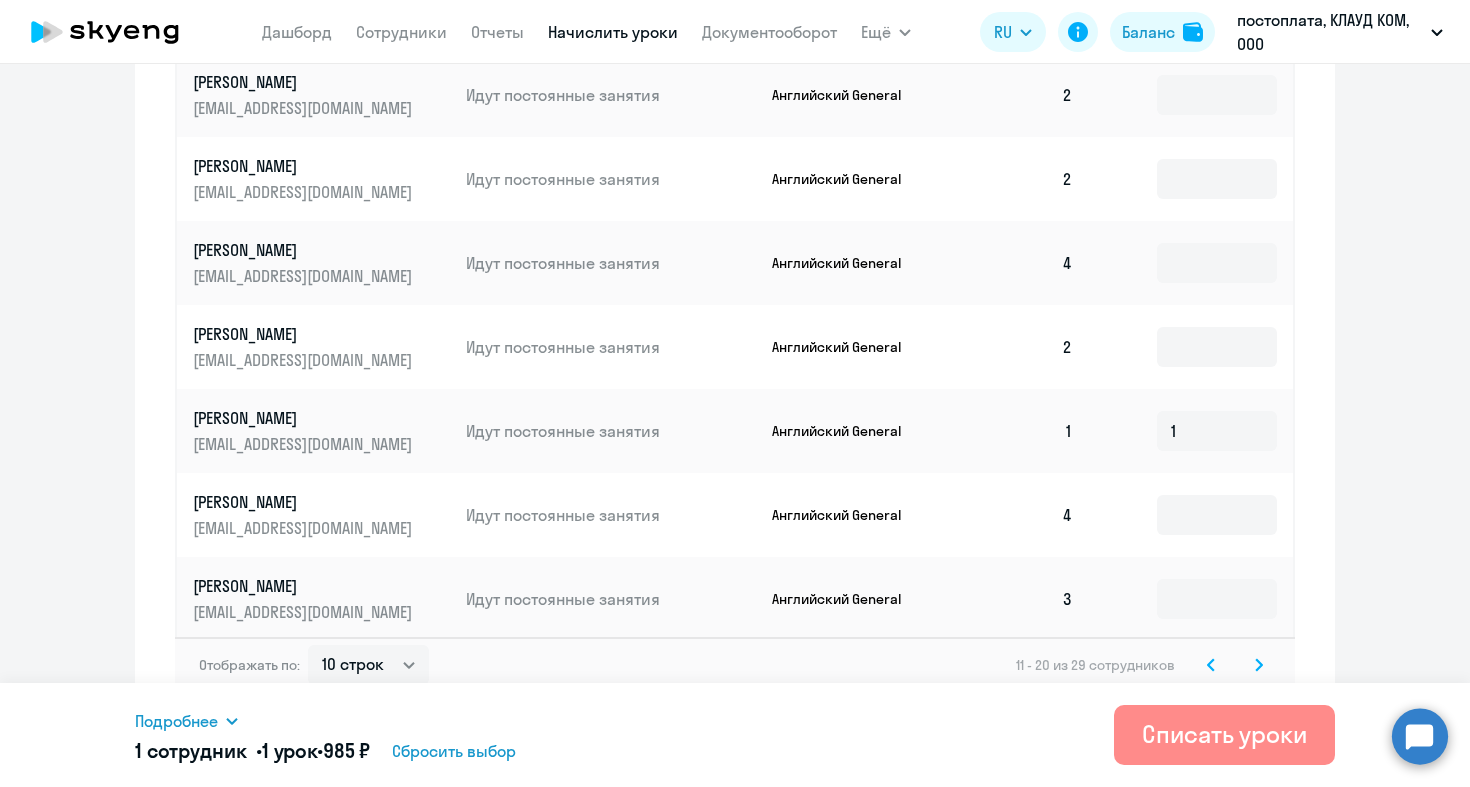 click on "Списать уроки" at bounding box center (1224, 734) 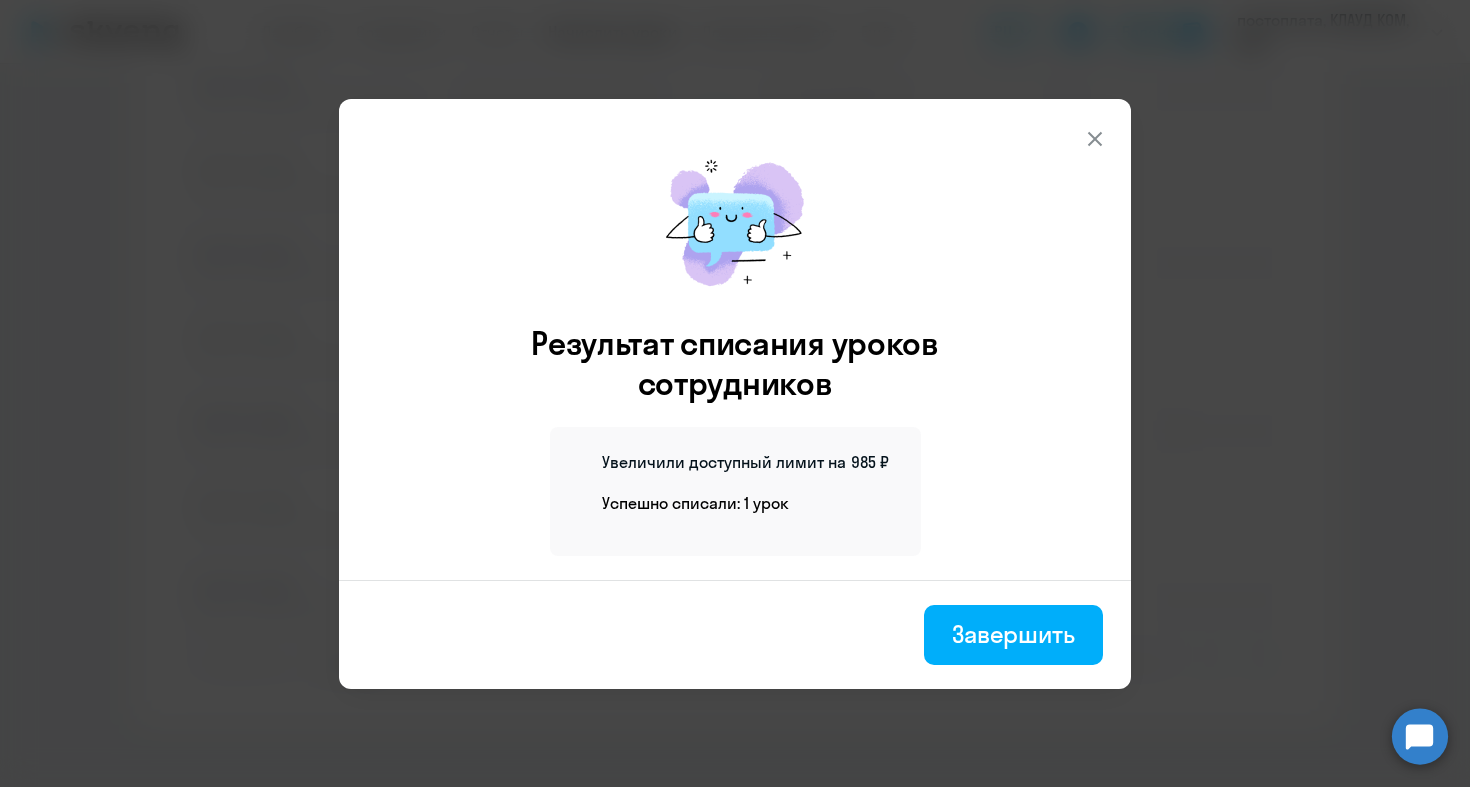 type 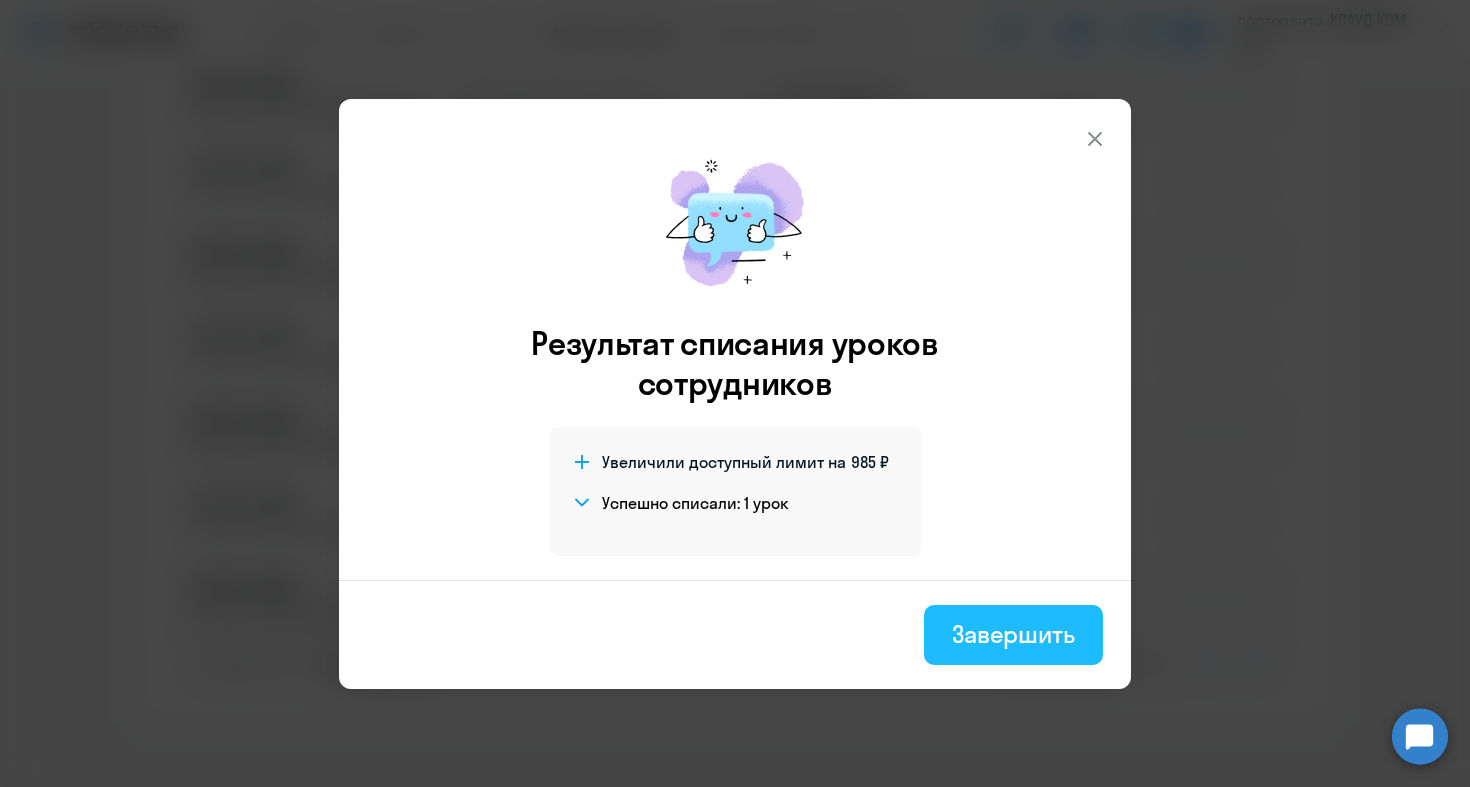 click on "Завершить" at bounding box center (1013, 634) 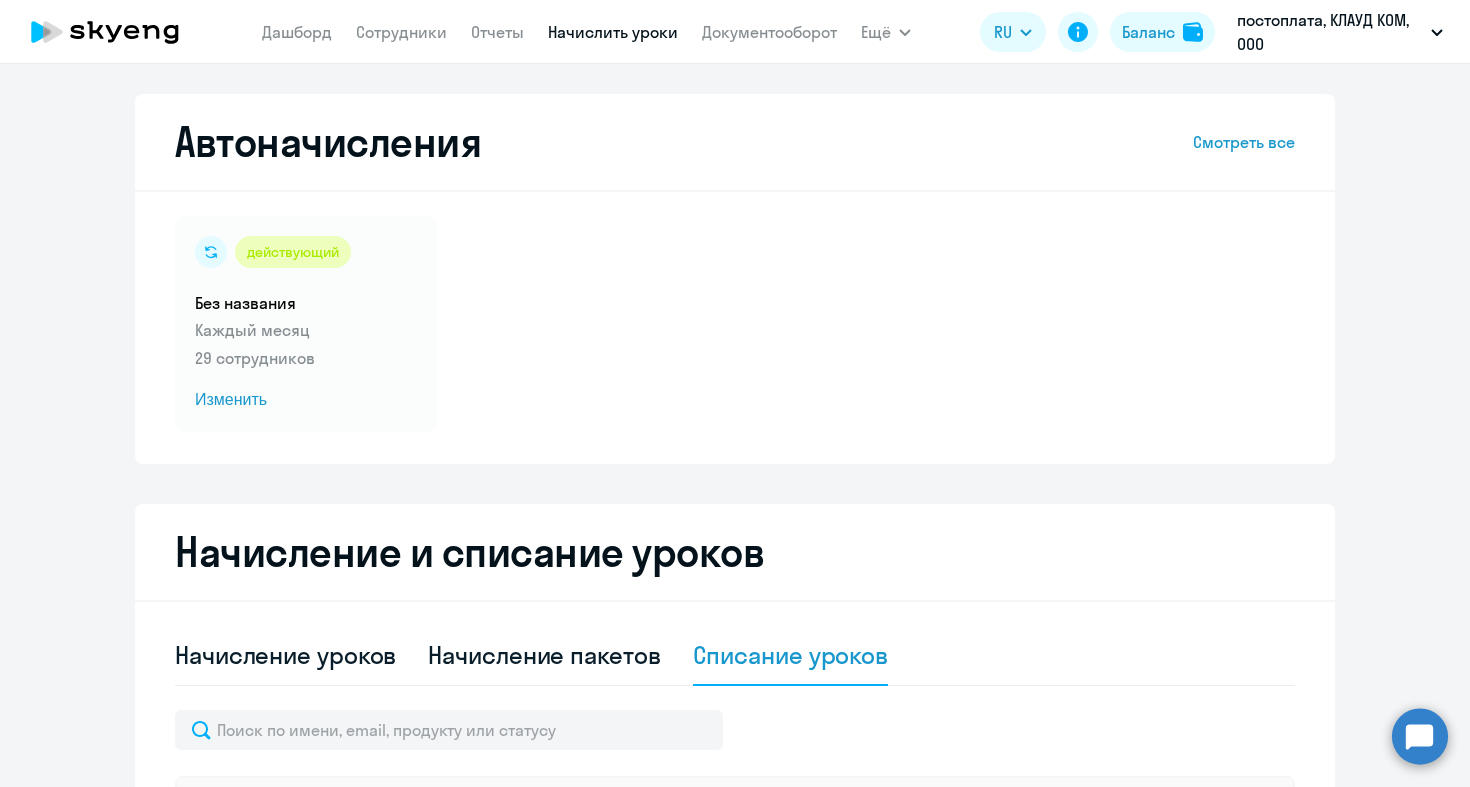 scroll, scrollTop: 0, scrollLeft: 0, axis: both 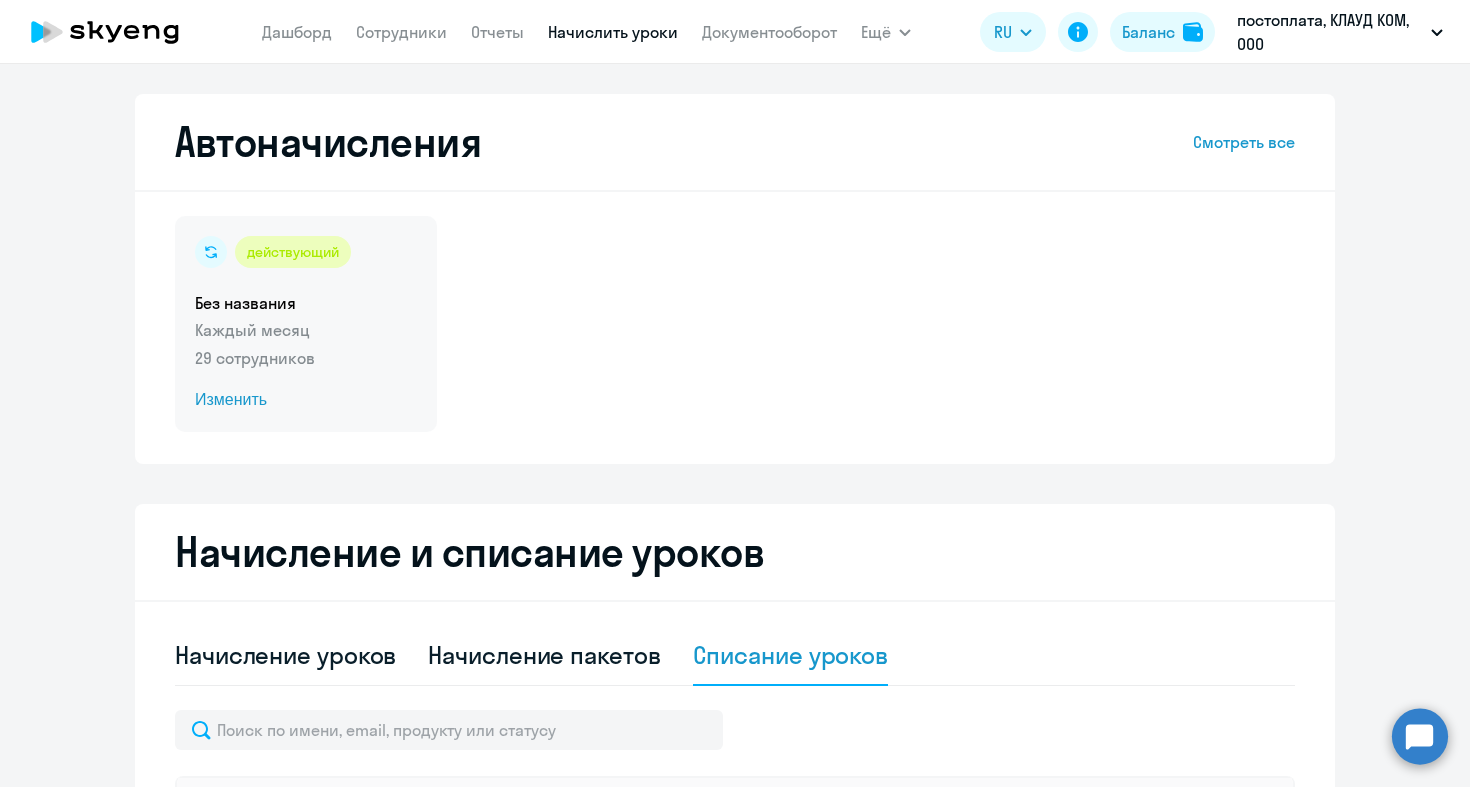 click on "Изменить" 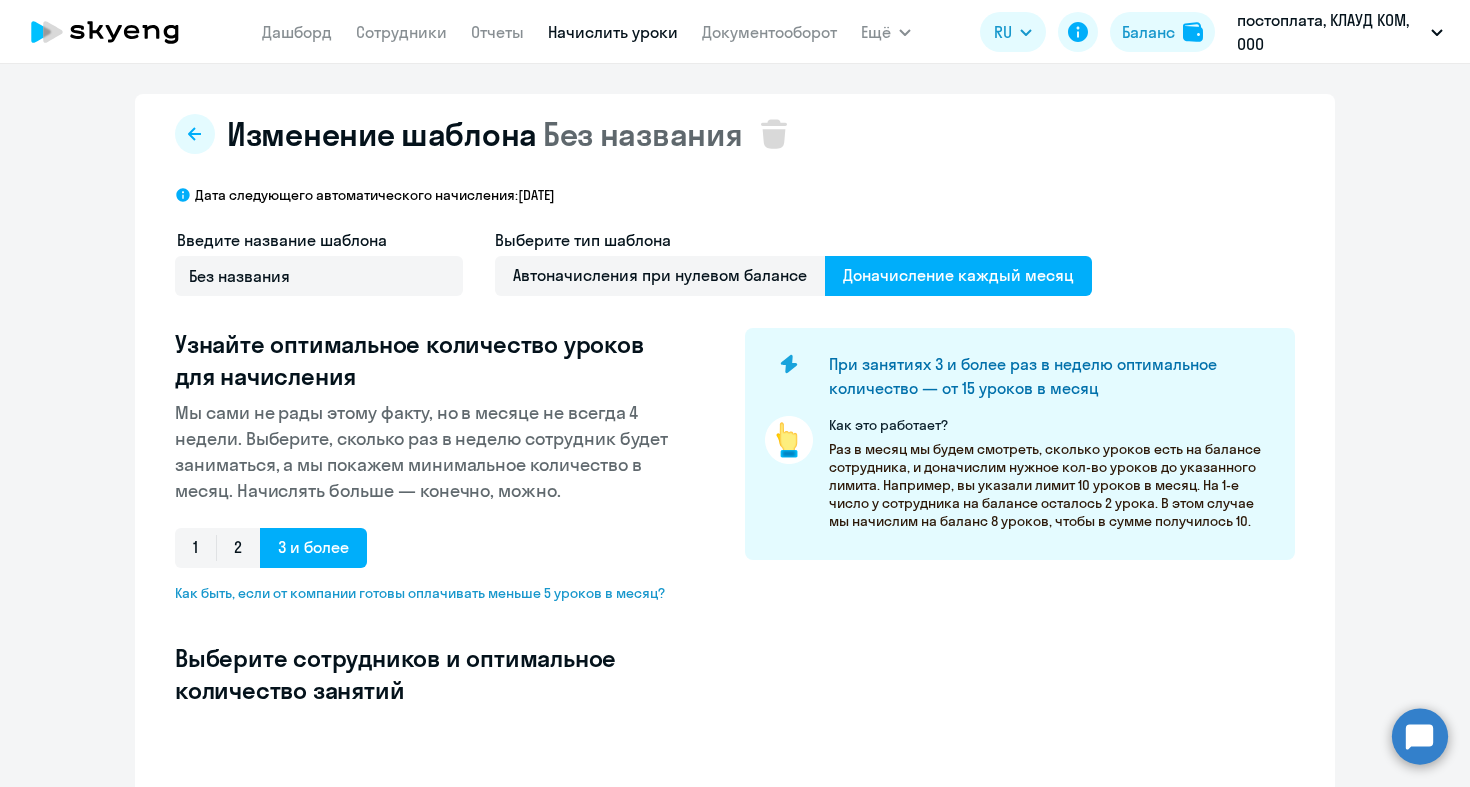 select on "10" 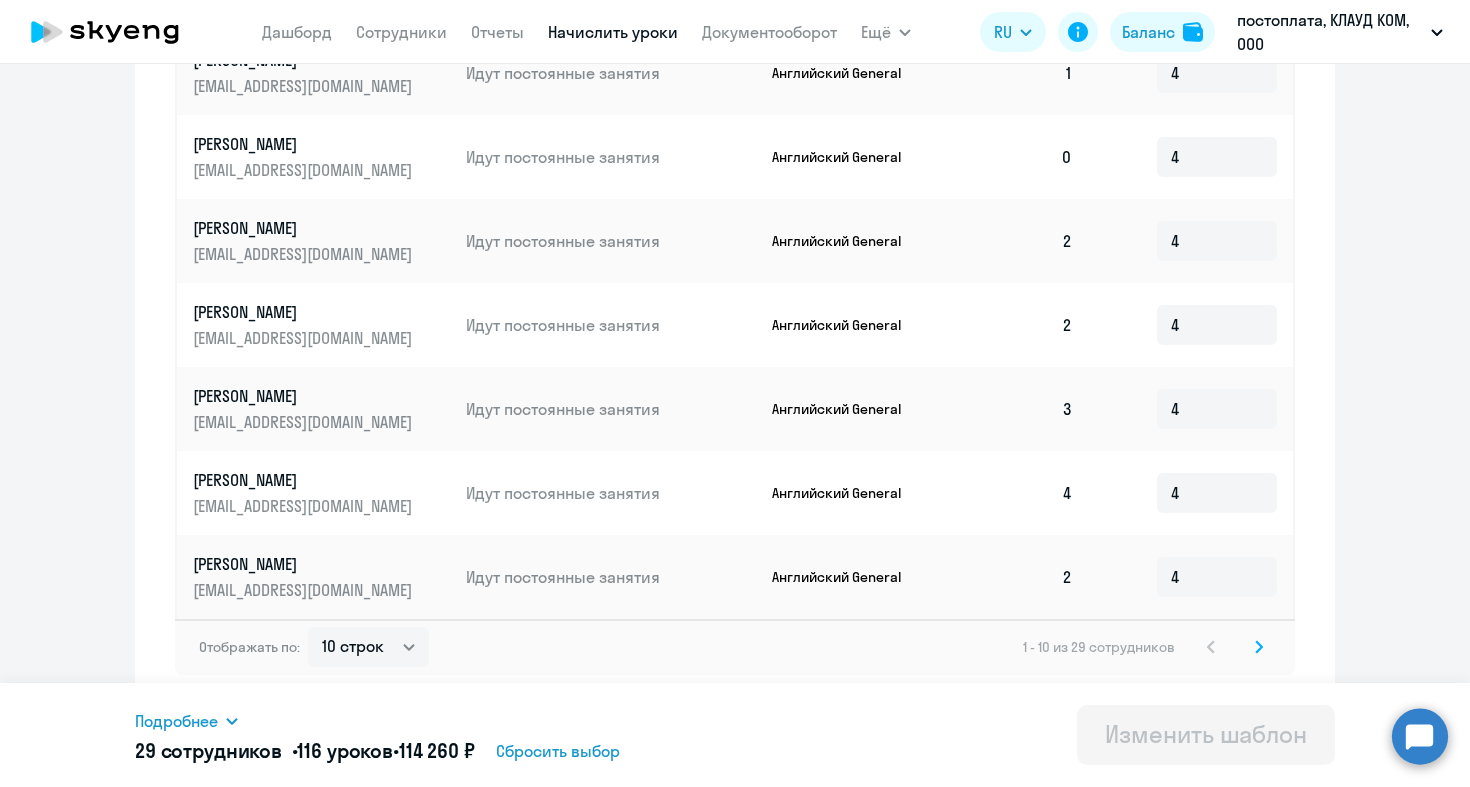 scroll, scrollTop: 1071, scrollLeft: 0, axis: vertical 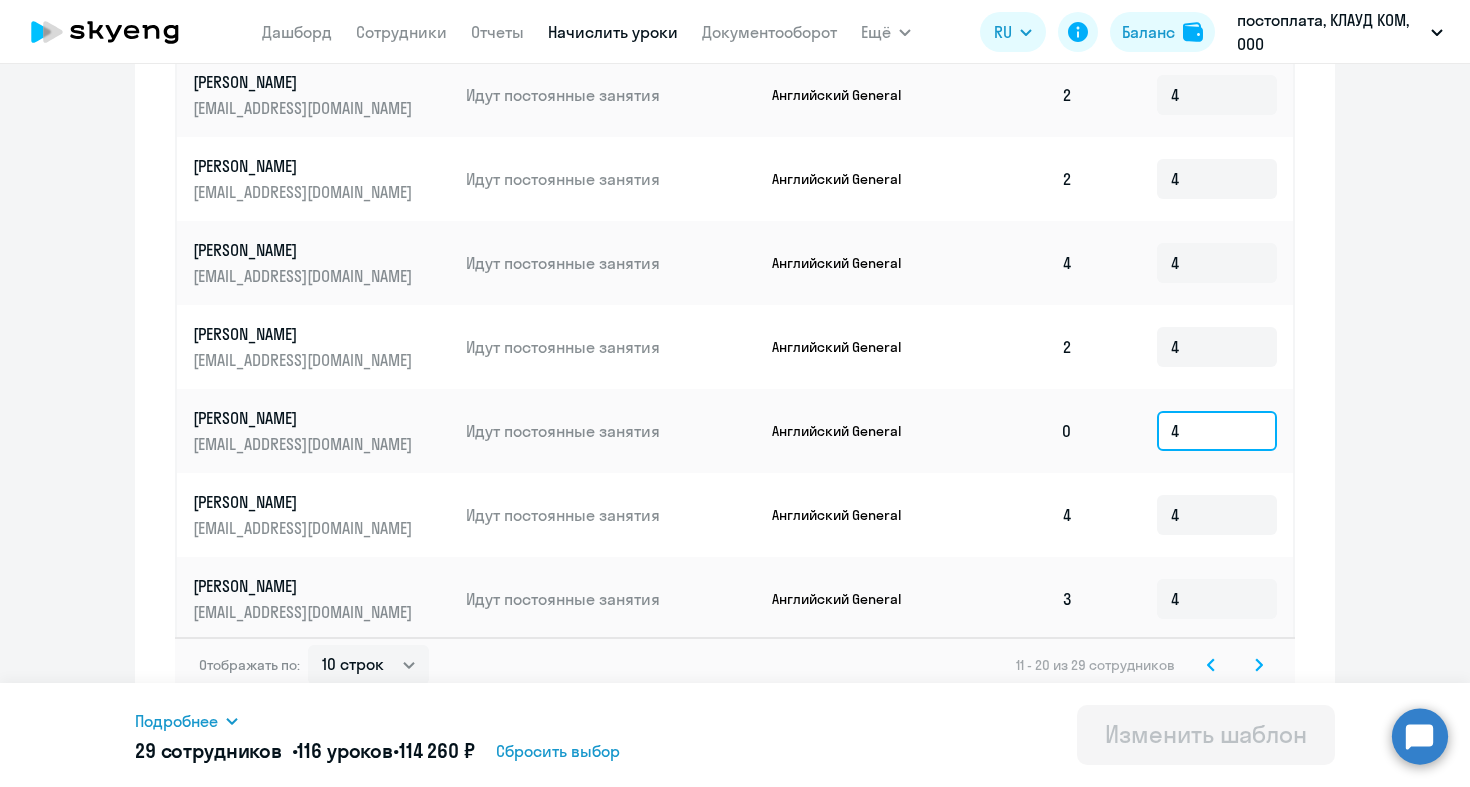 click on "4" 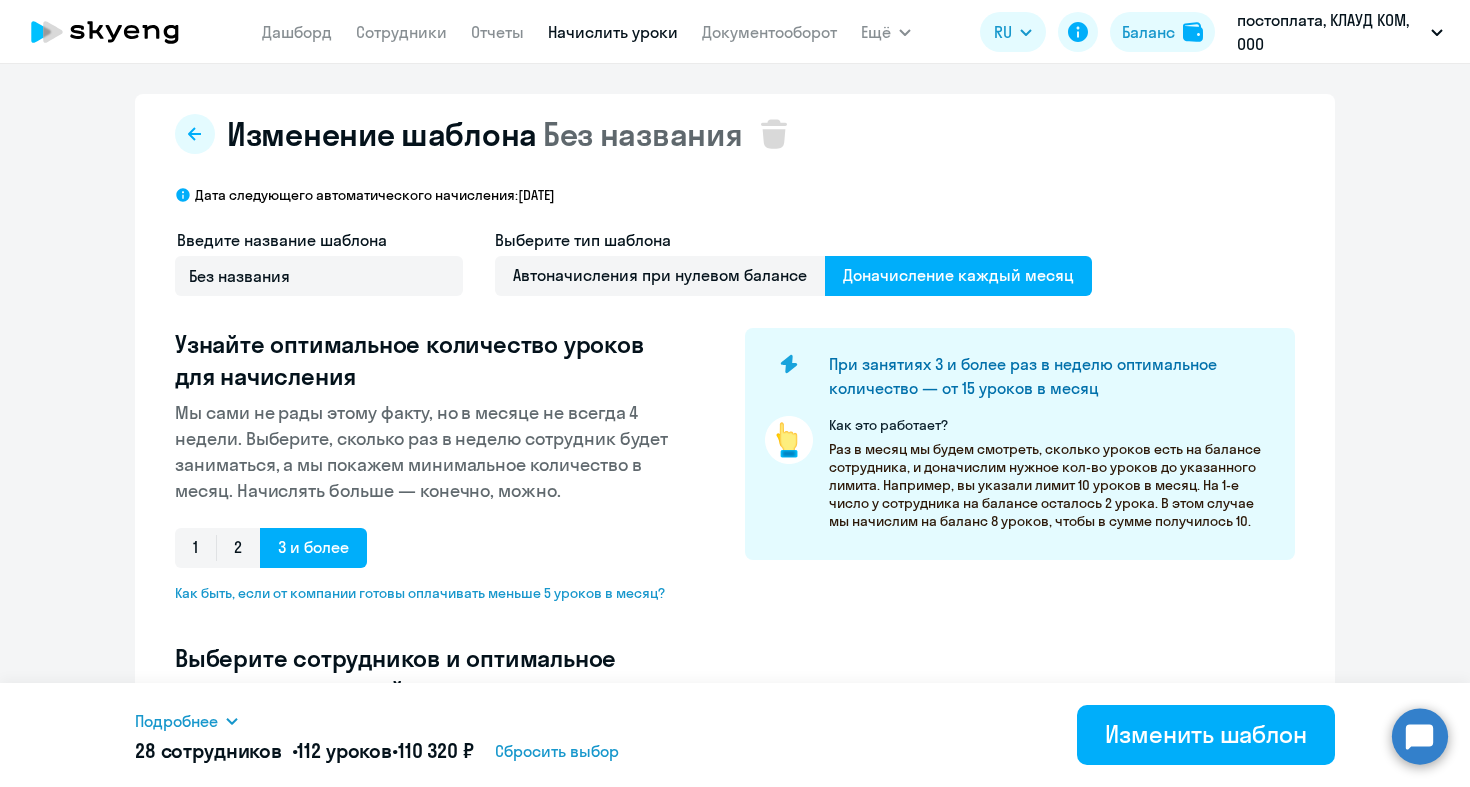 scroll, scrollTop: 0, scrollLeft: 0, axis: both 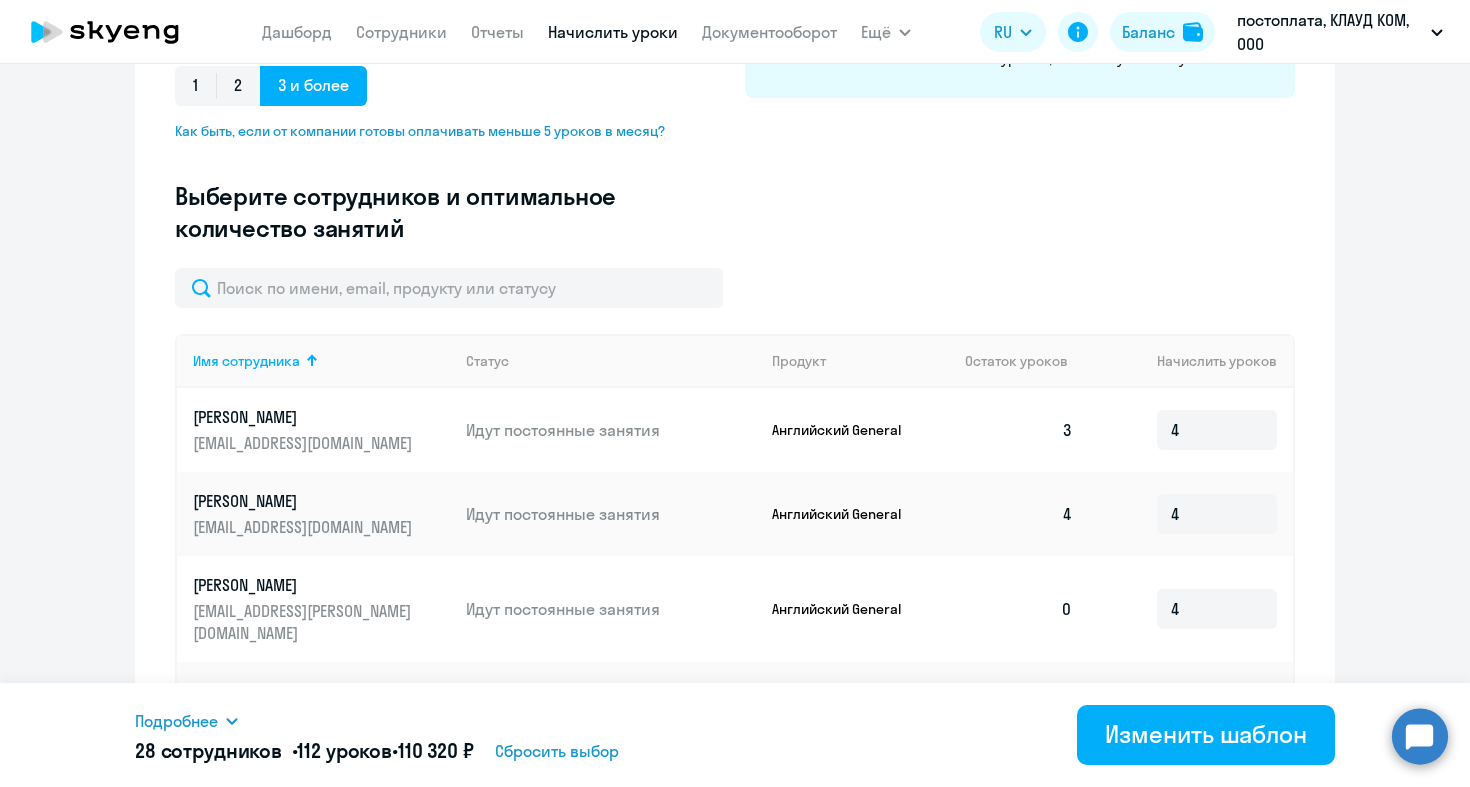 type on "0" 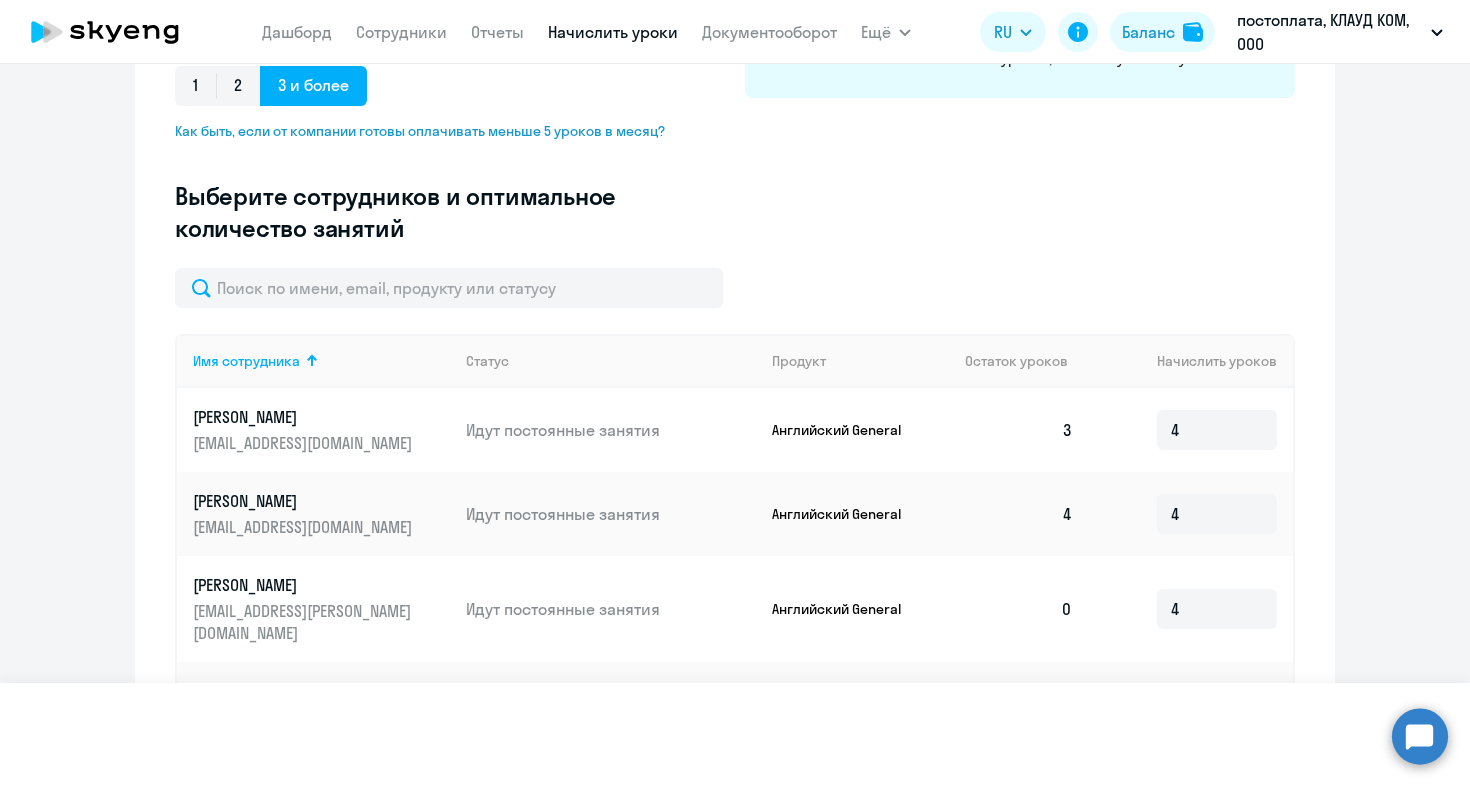 type 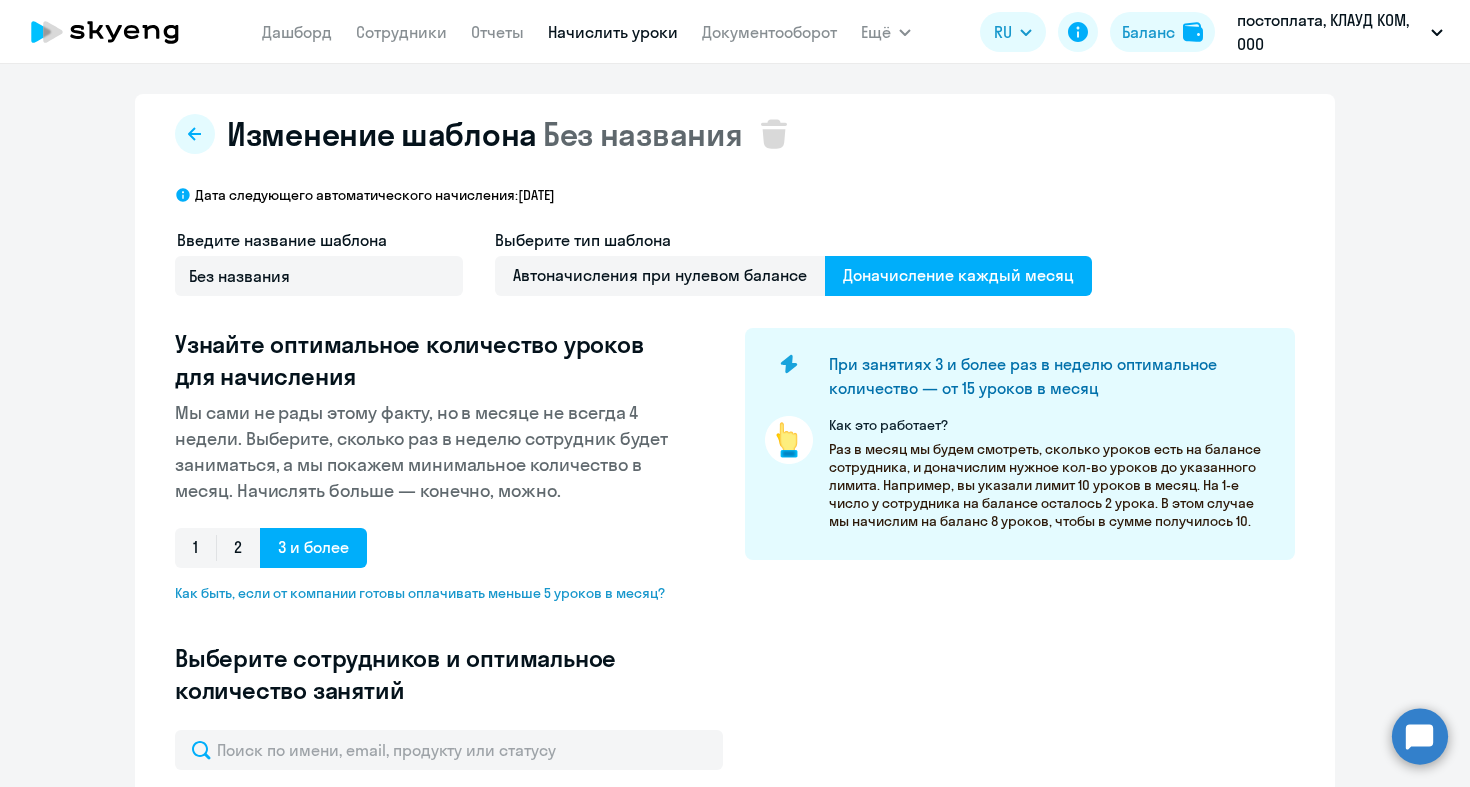 scroll, scrollTop: 0, scrollLeft: 0, axis: both 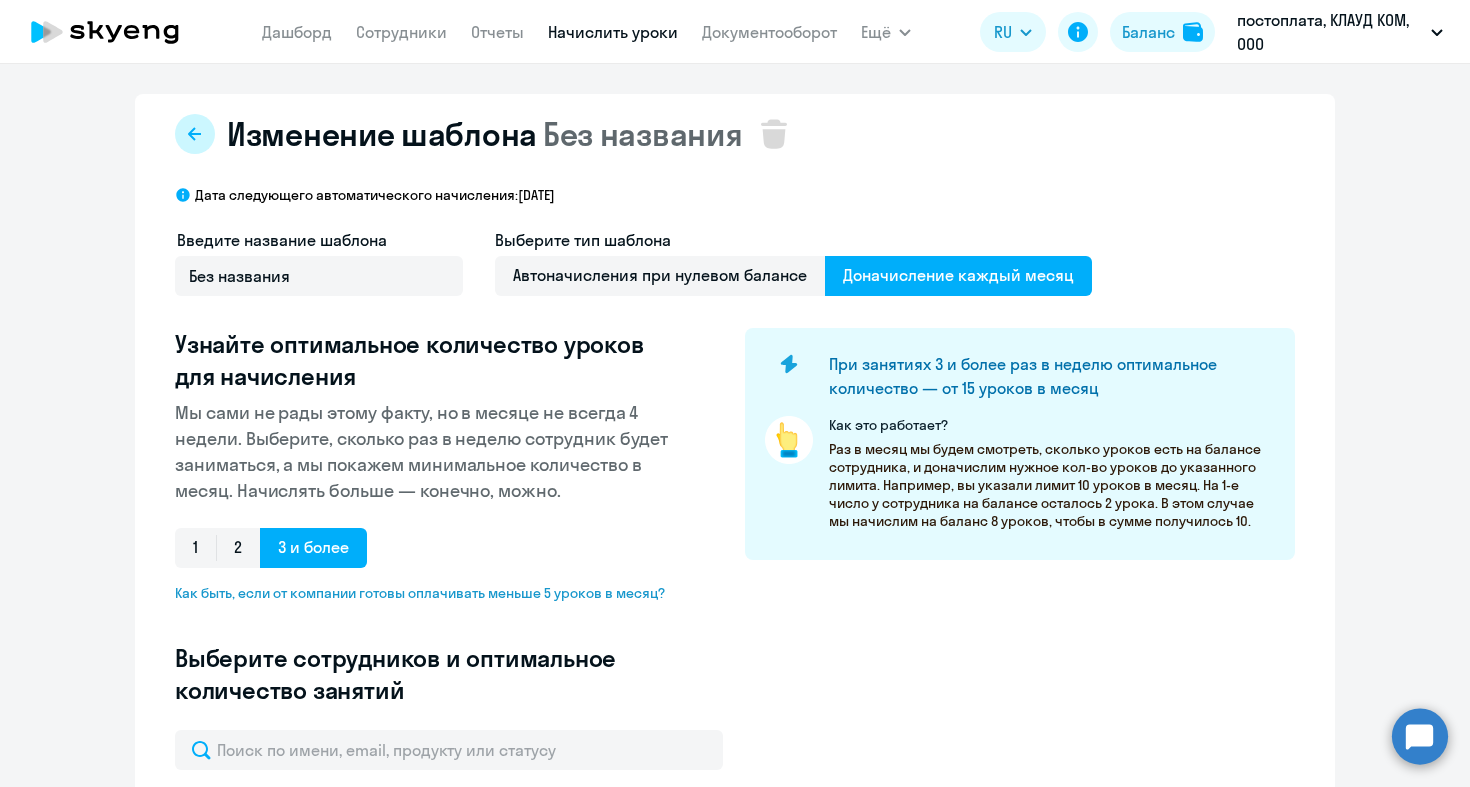 click 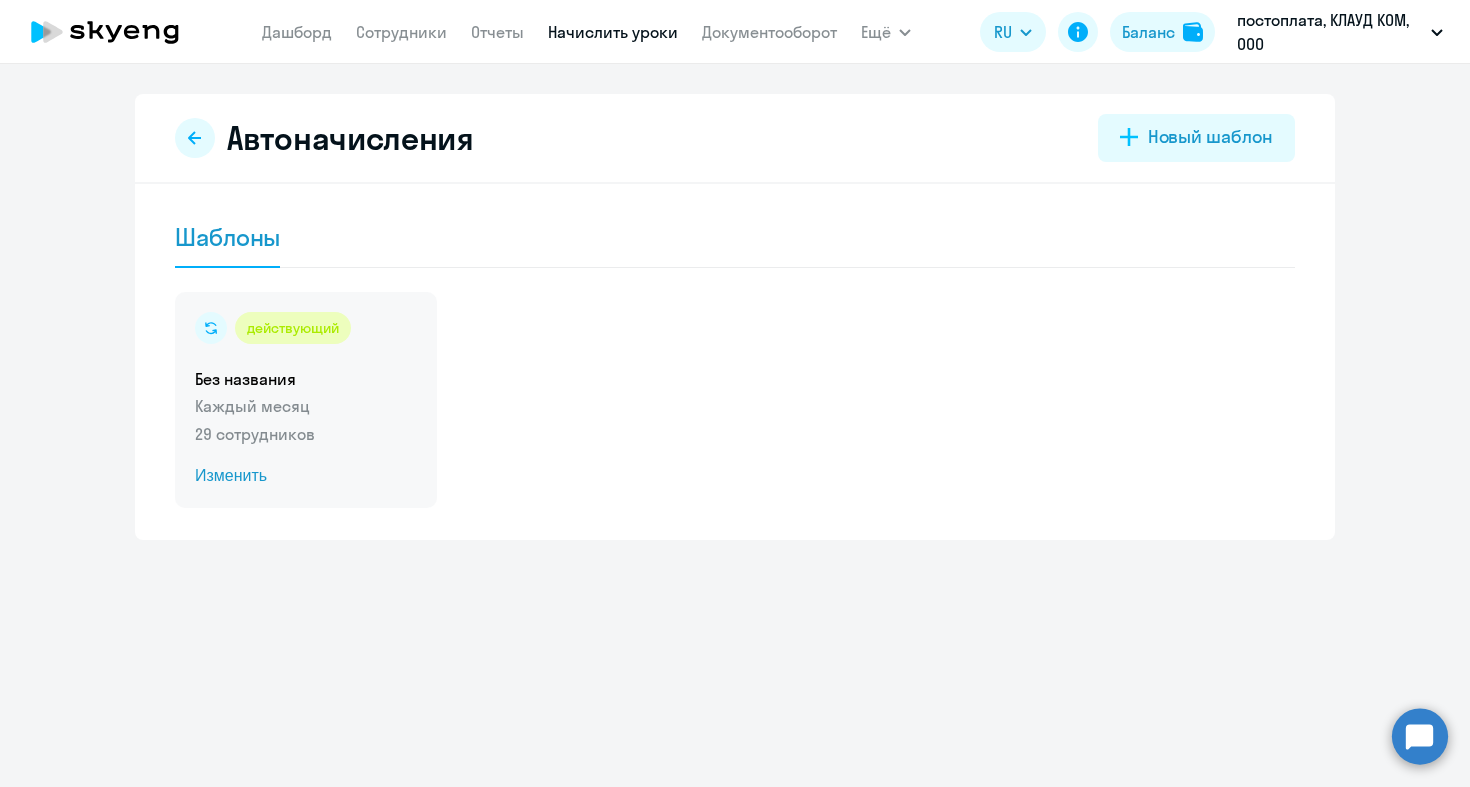 click on "Каждый месяц" 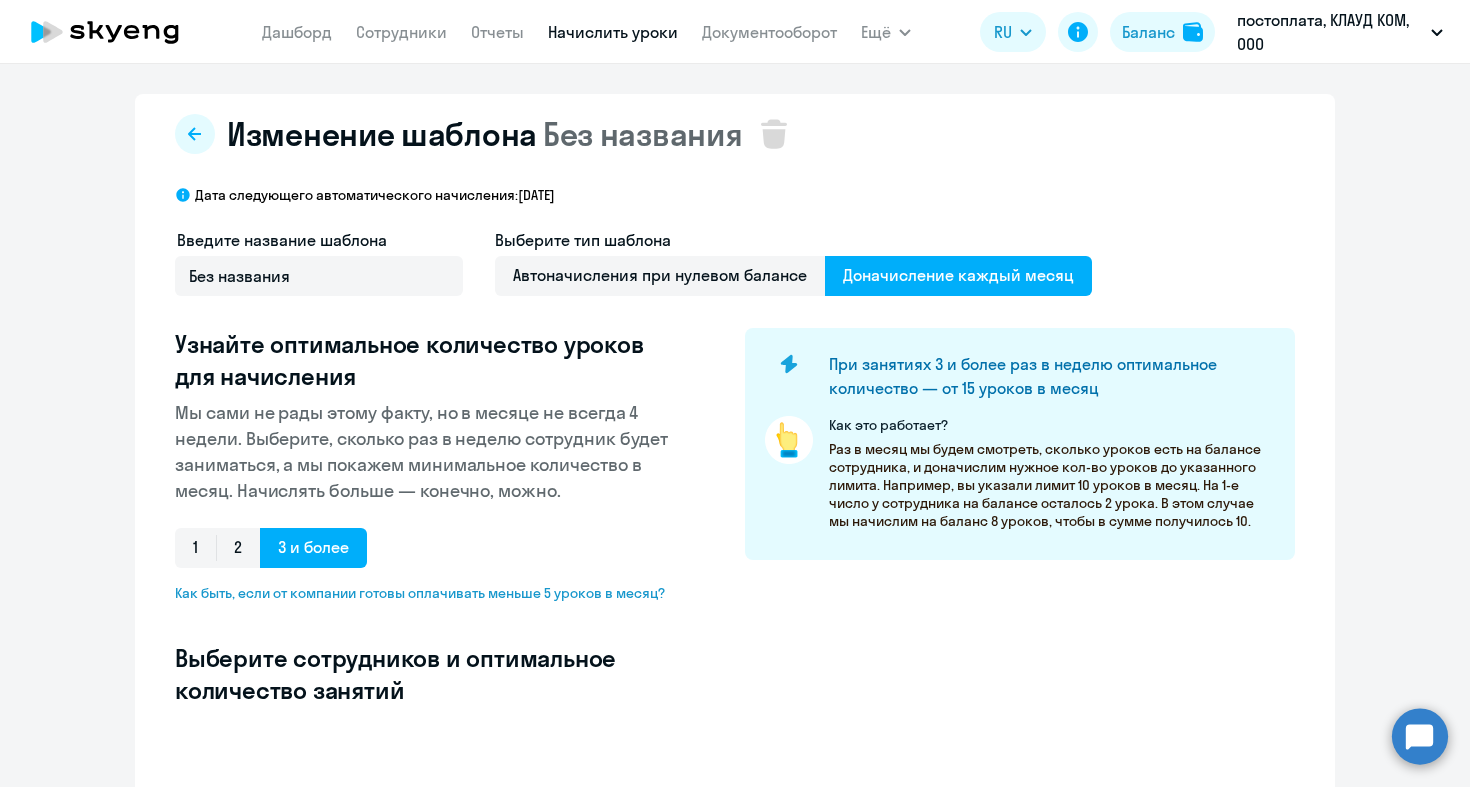 select on "10" 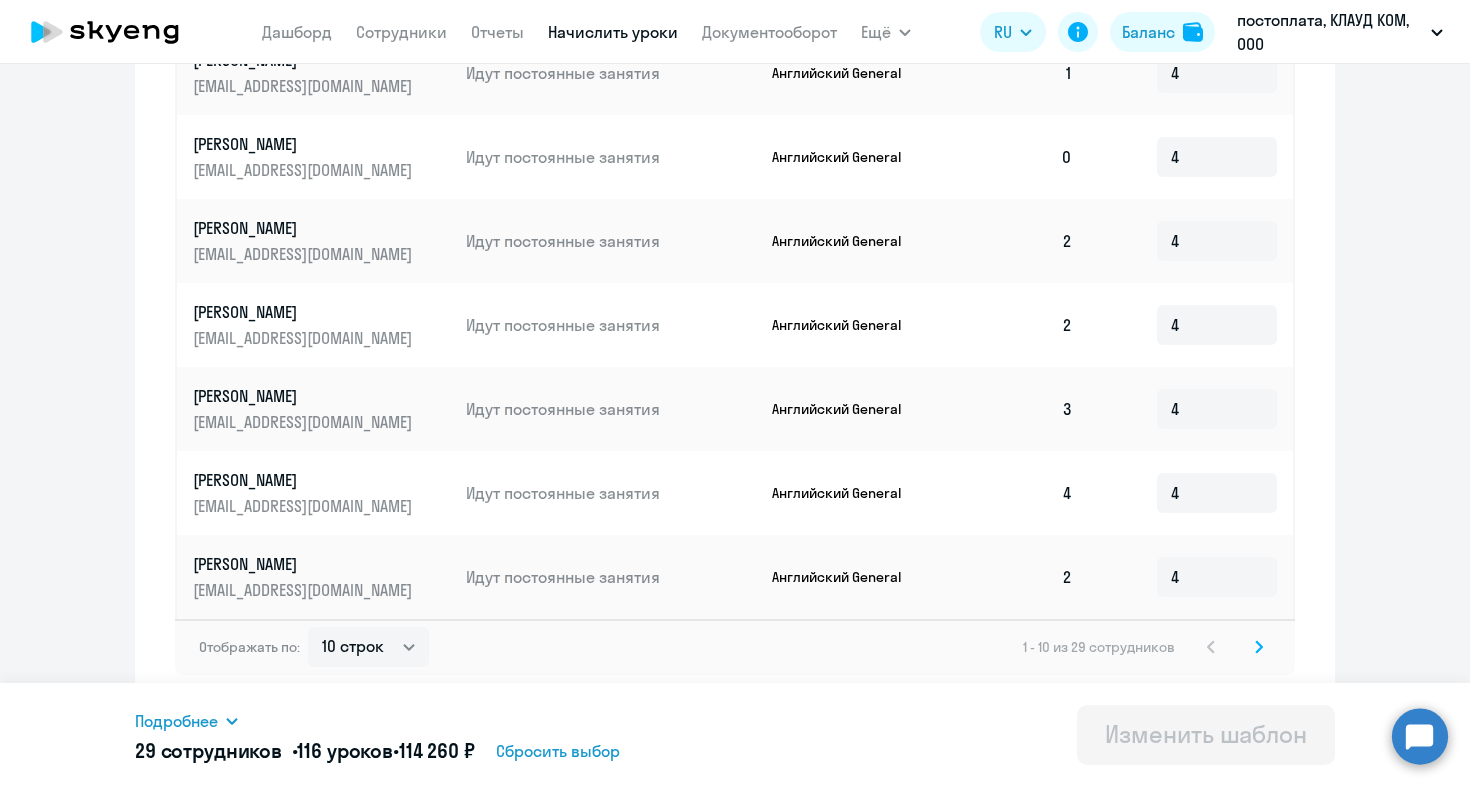 scroll, scrollTop: 1071, scrollLeft: 0, axis: vertical 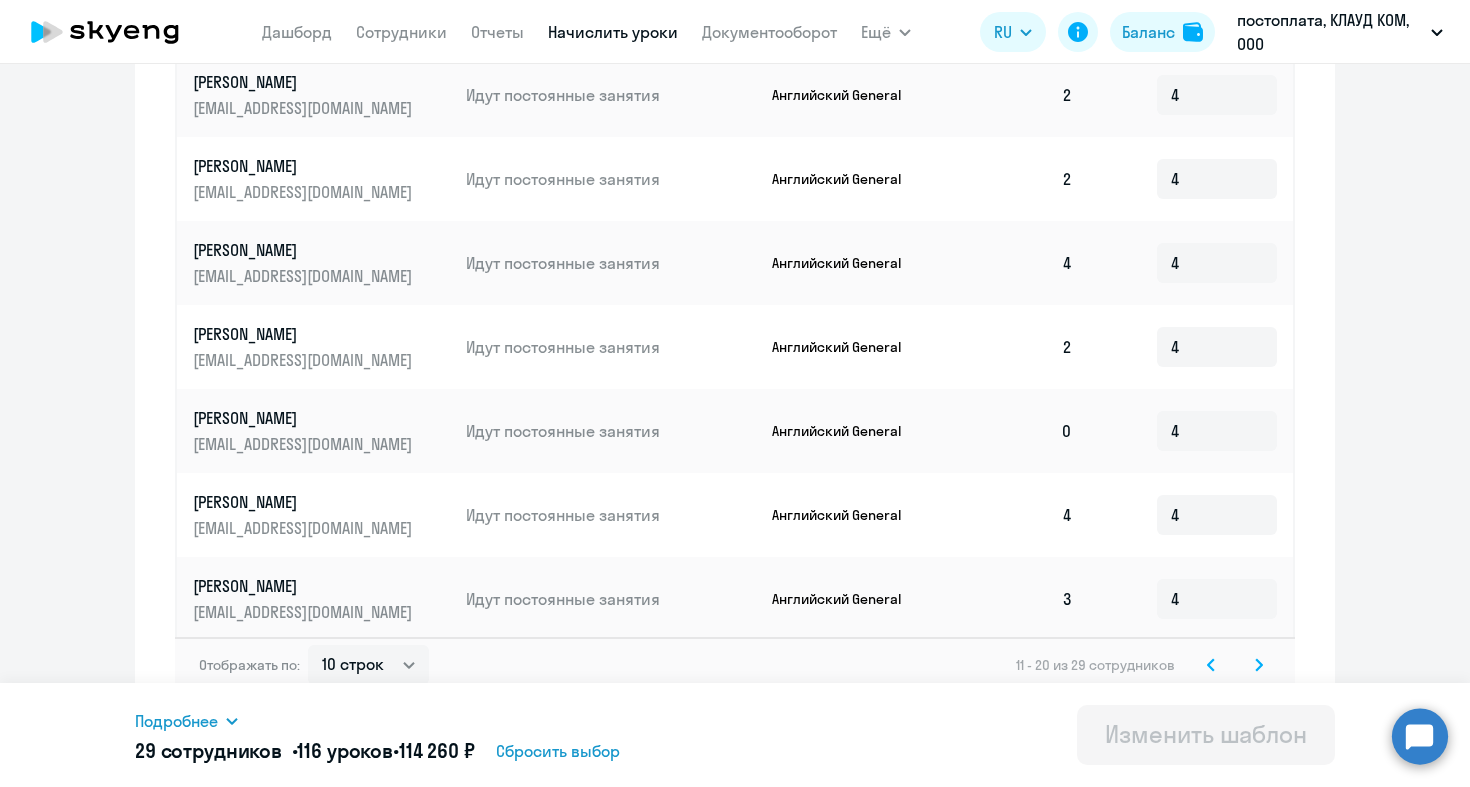 click 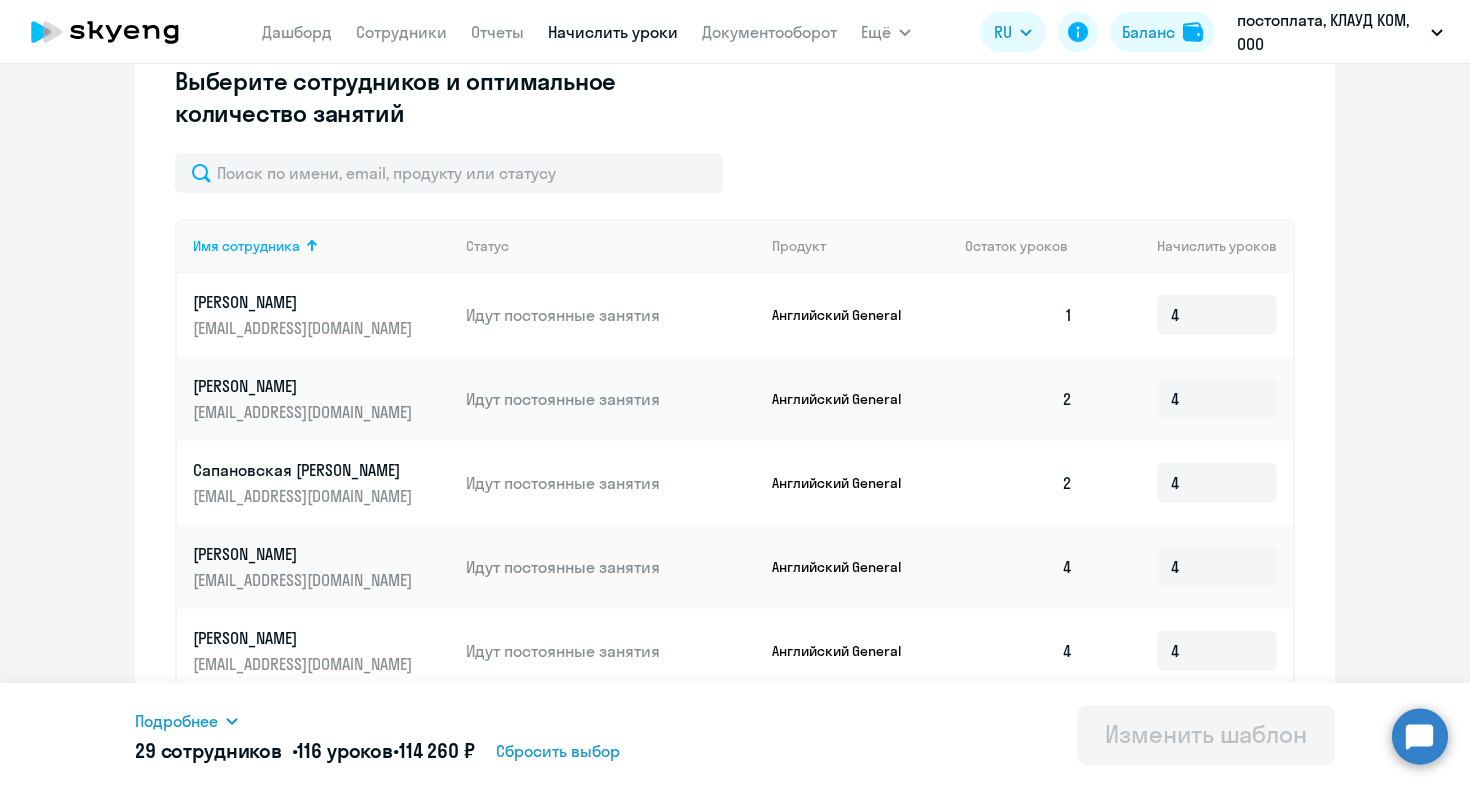 scroll, scrollTop: 987, scrollLeft: 0, axis: vertical 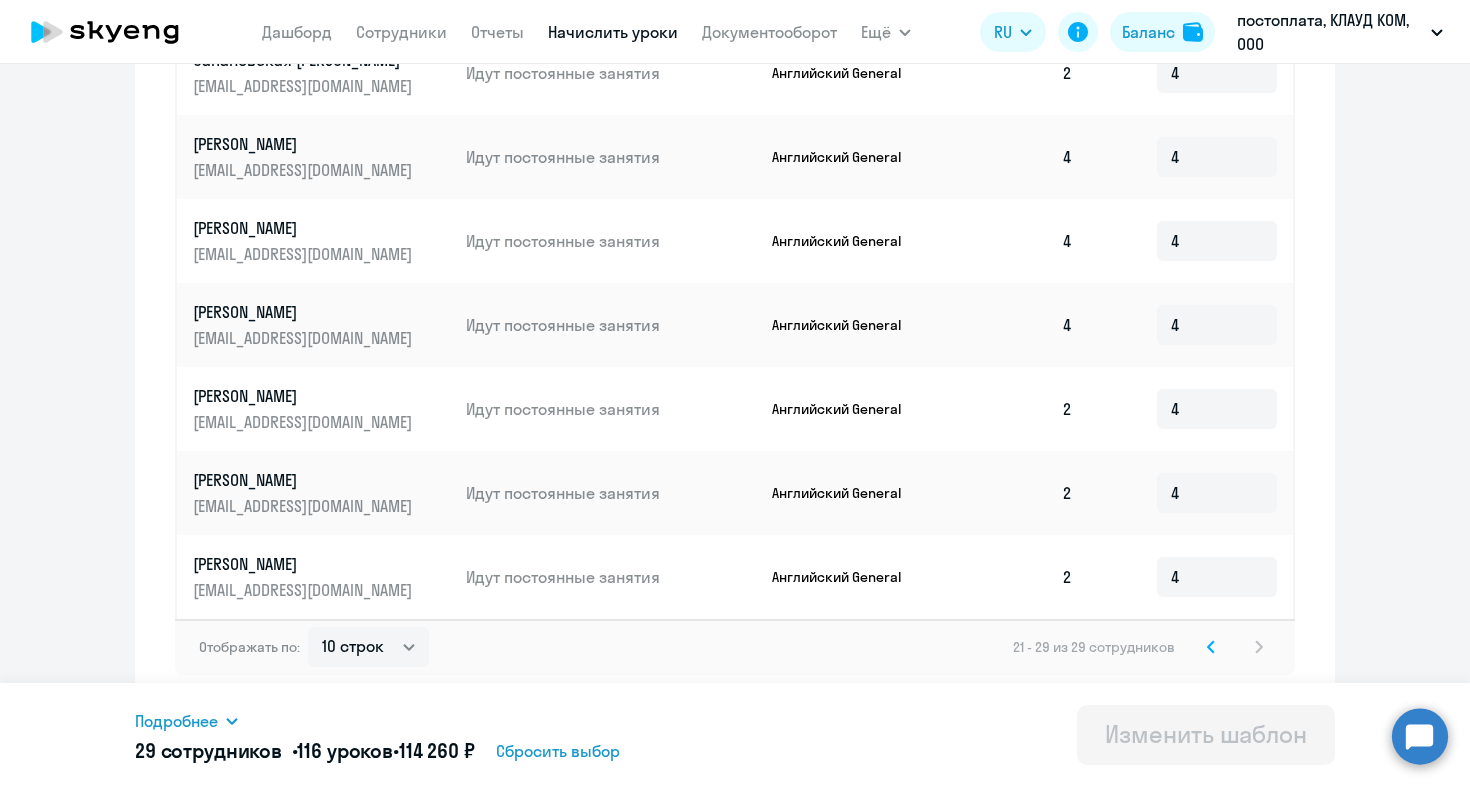 click on "21 - 29 из 29 сотрудников" 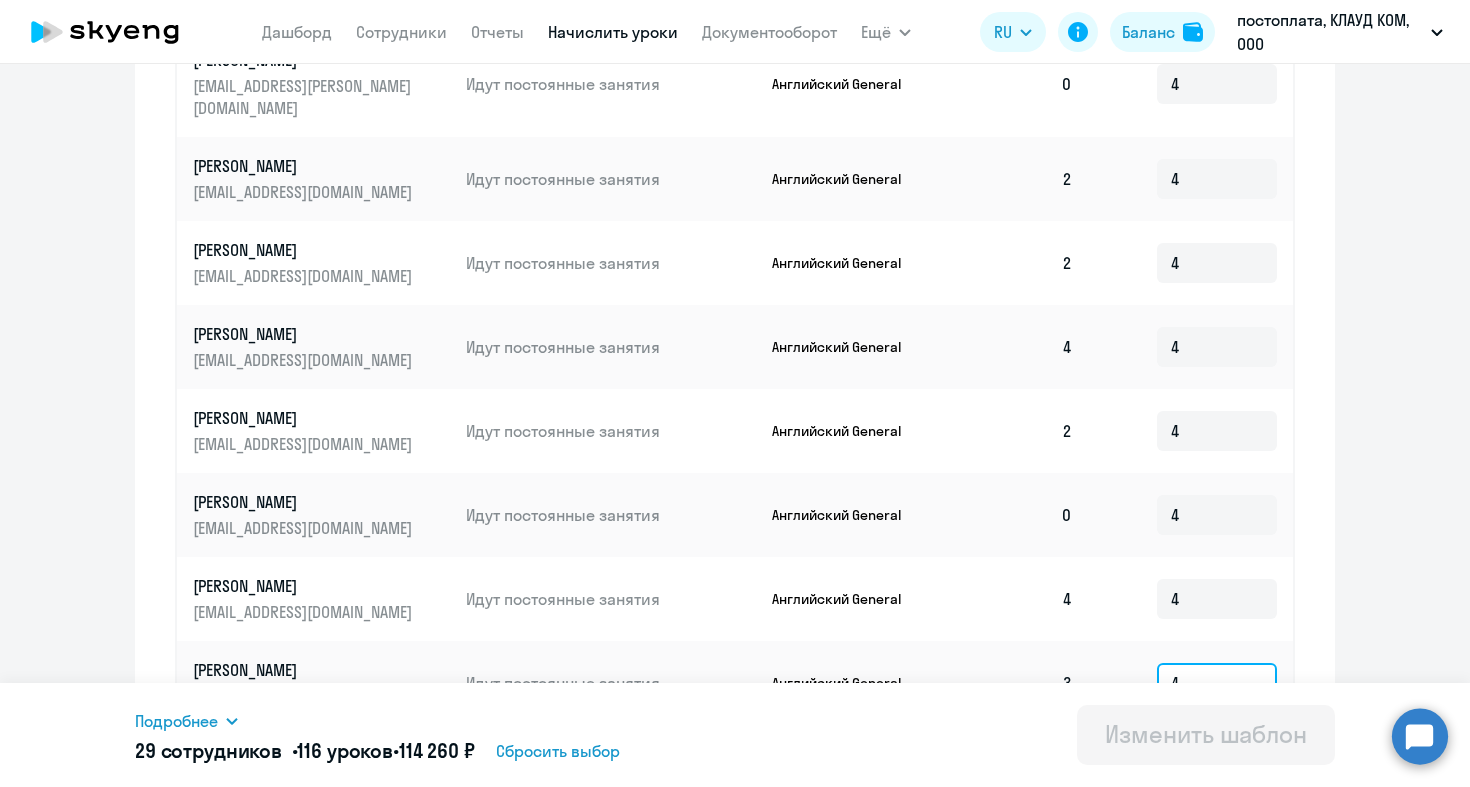 click on "4" 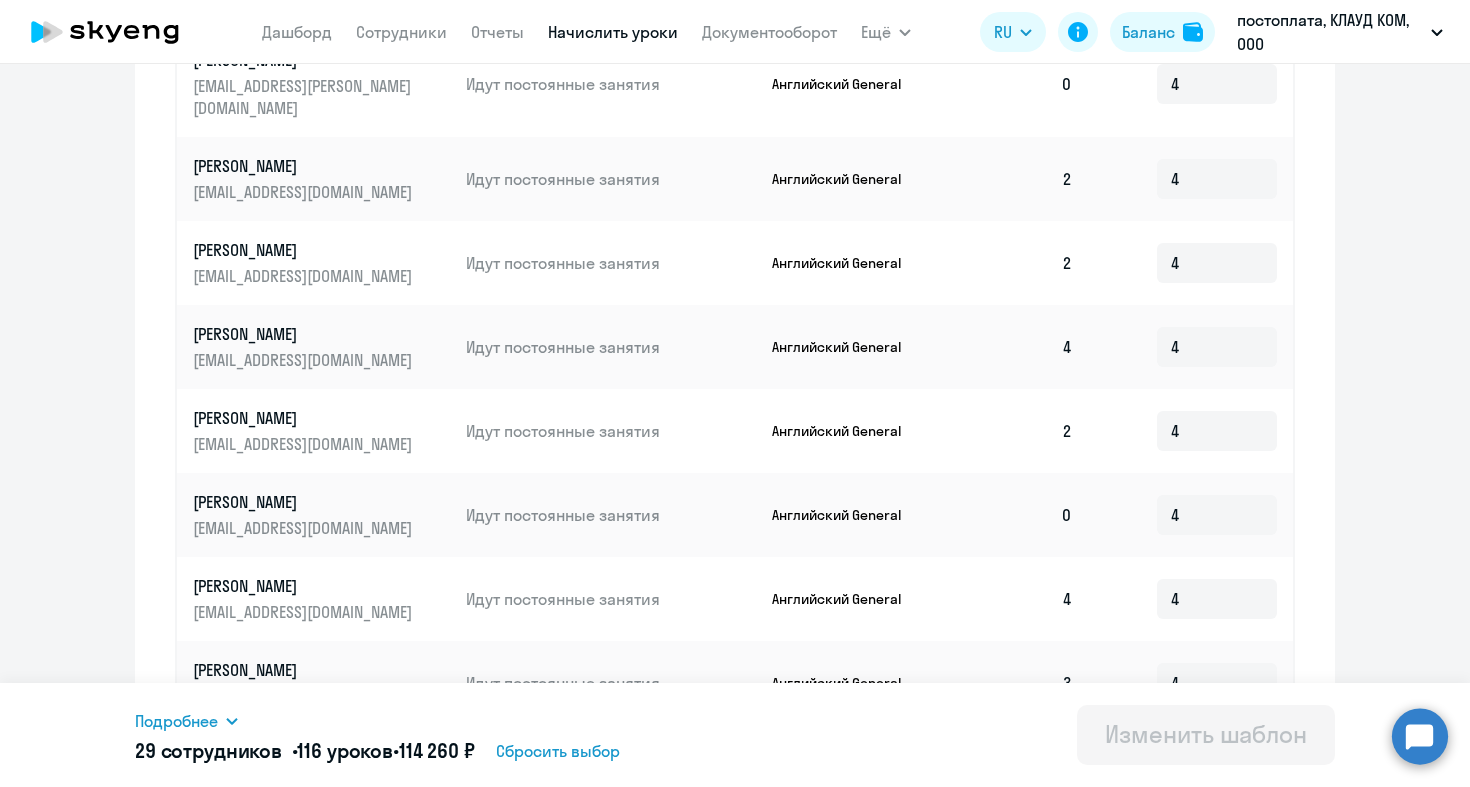 click on "Изменение шаблона Без названия
Дата следующего автоматического начисления:   [DATE] Введите название шаблона Без названия Выберите тип шаблона Автоначисления при нулевом балансе Доначисление каждый месяц Узнайте оптимальное количество уроков для начисления Мы сами не рады этому факту, но в месяце не всегда 4 недели. Выберите, сколько раз в неделю сотрудник будет заниматься, а мы покажем минимальное количество в месяц. Начислять больше — конечно, можно. 1 2 3 и более
Как это работает?
Имя сотрудника   Статус   Продукт   3  4  4  4 4" 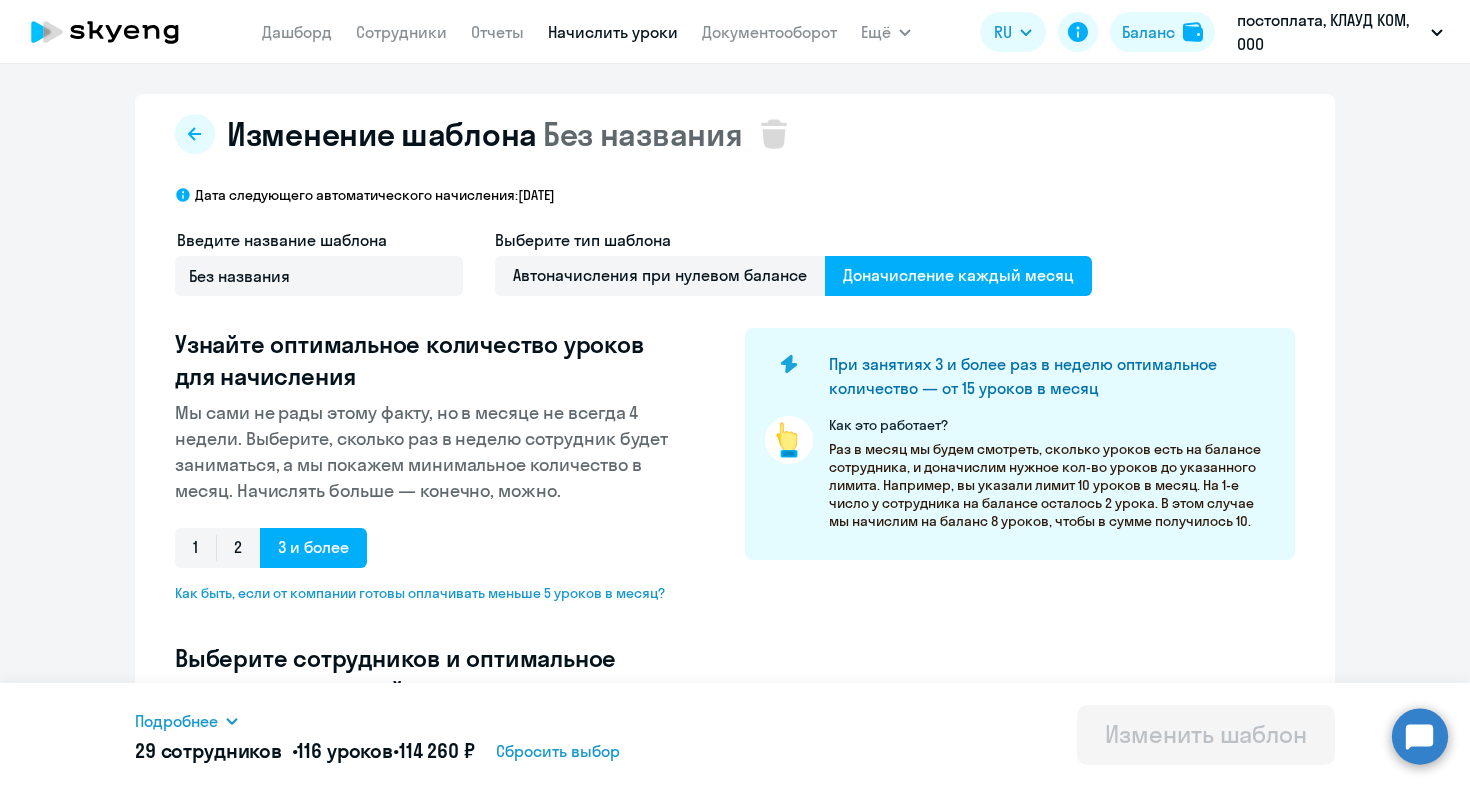 scroll, scrollTop: 0, scrollLeft: 0, axis: both 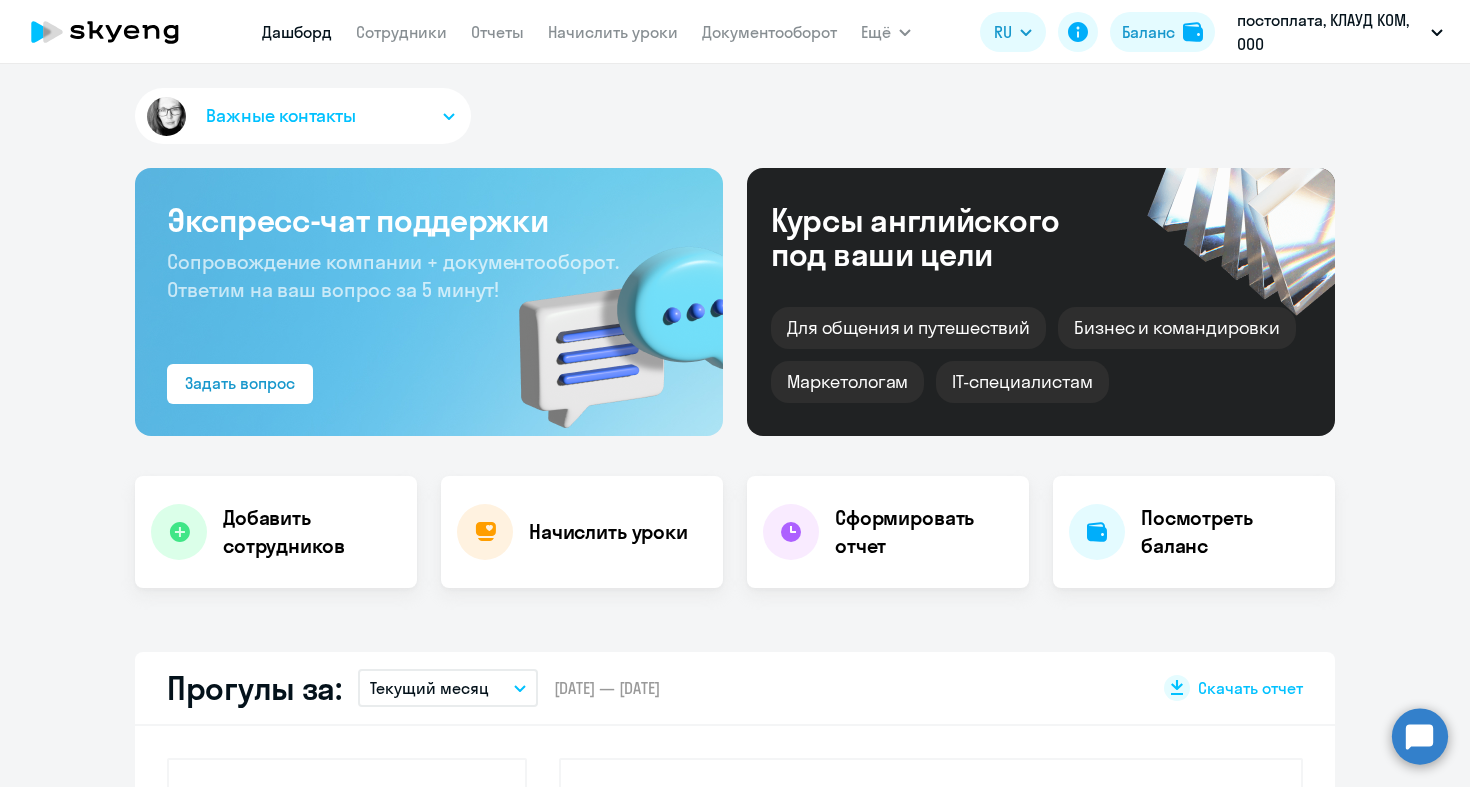 click on "Дашборд" at bounding box center (297, 32) 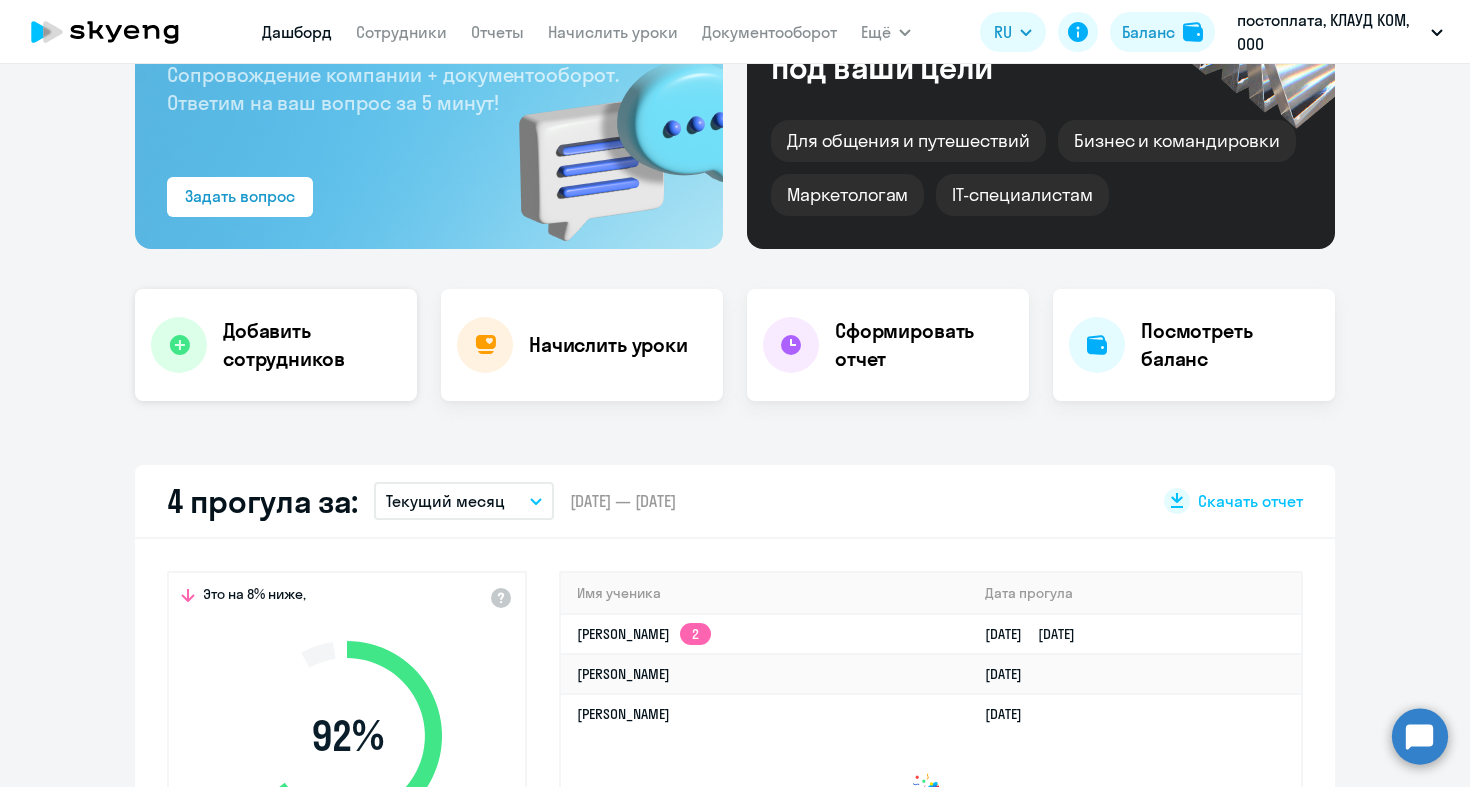 scroll, scrollTop: 395, scrollLeft: 0, axis: vertical 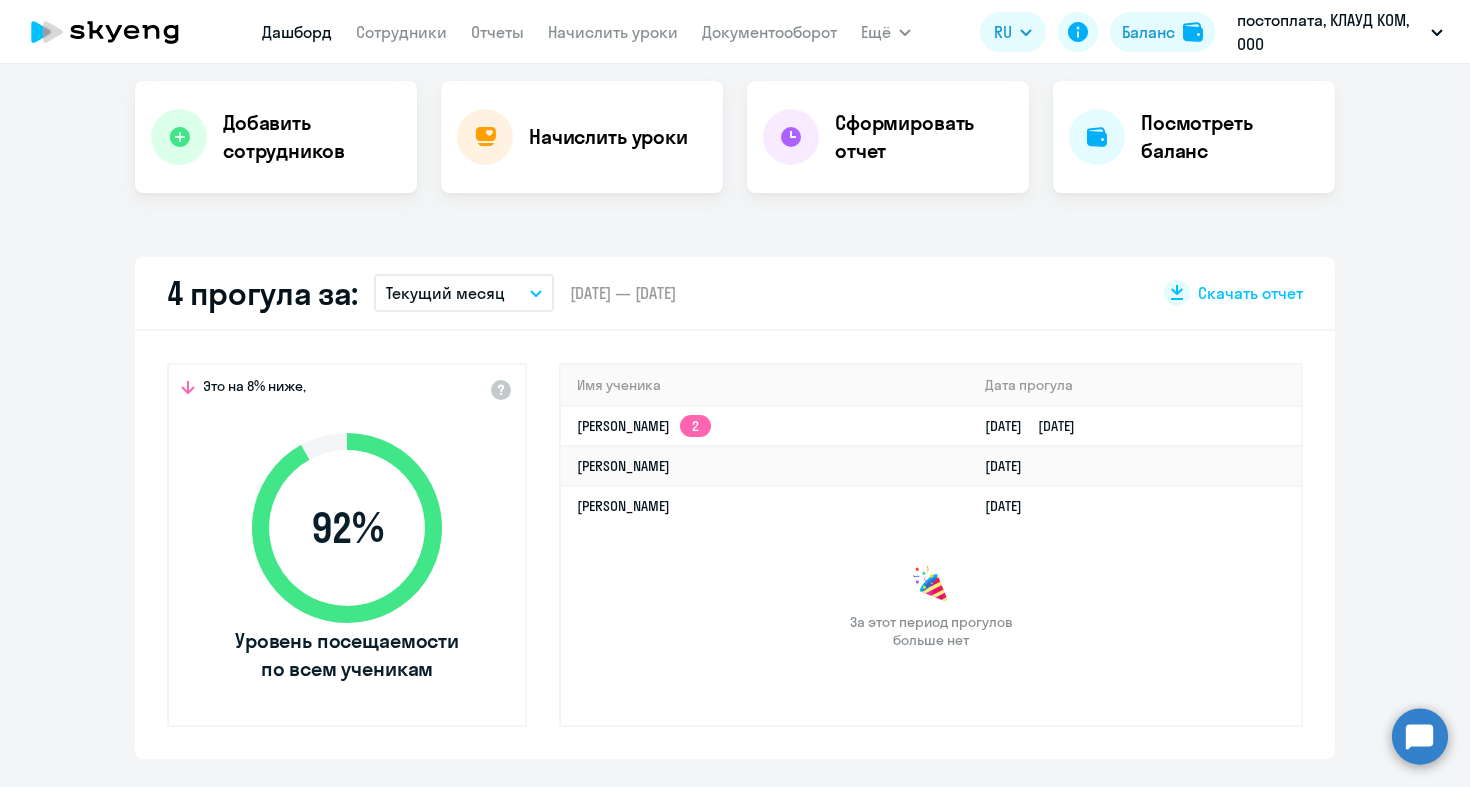select on "30" 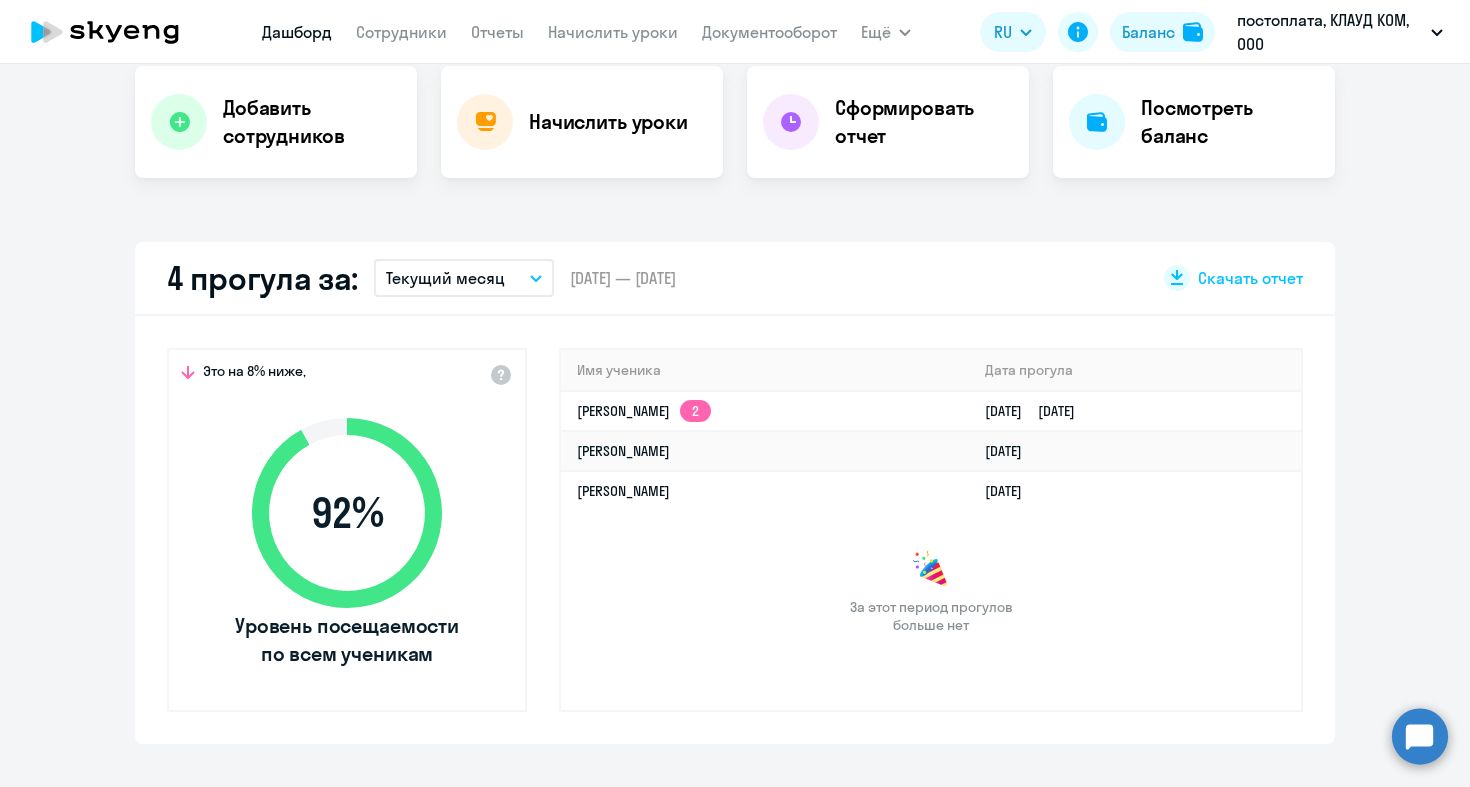 scroll, scrollTop: 432, scrollLeft: 0, axis: vertical 